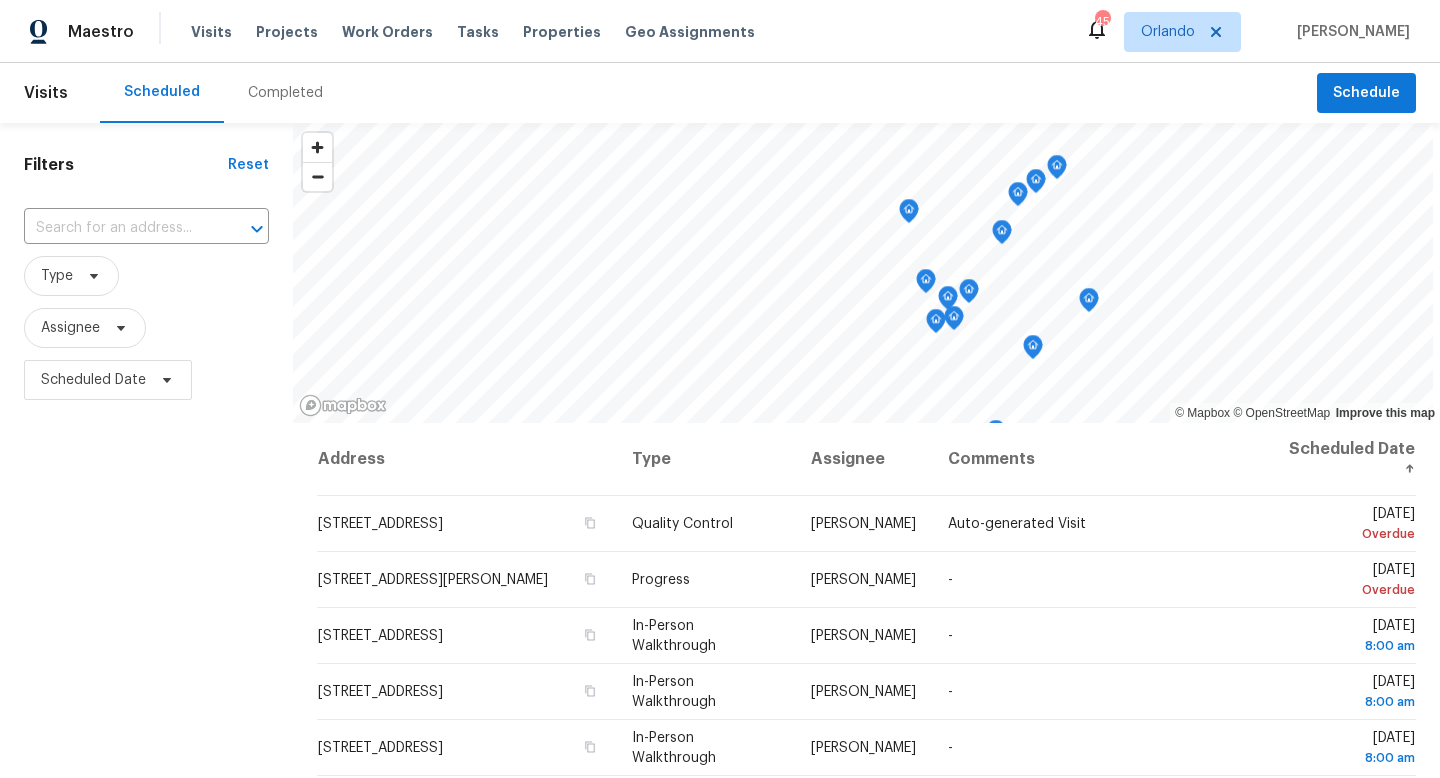 scroll, scrollTop: 0, scrollLeft: 0, axis: both 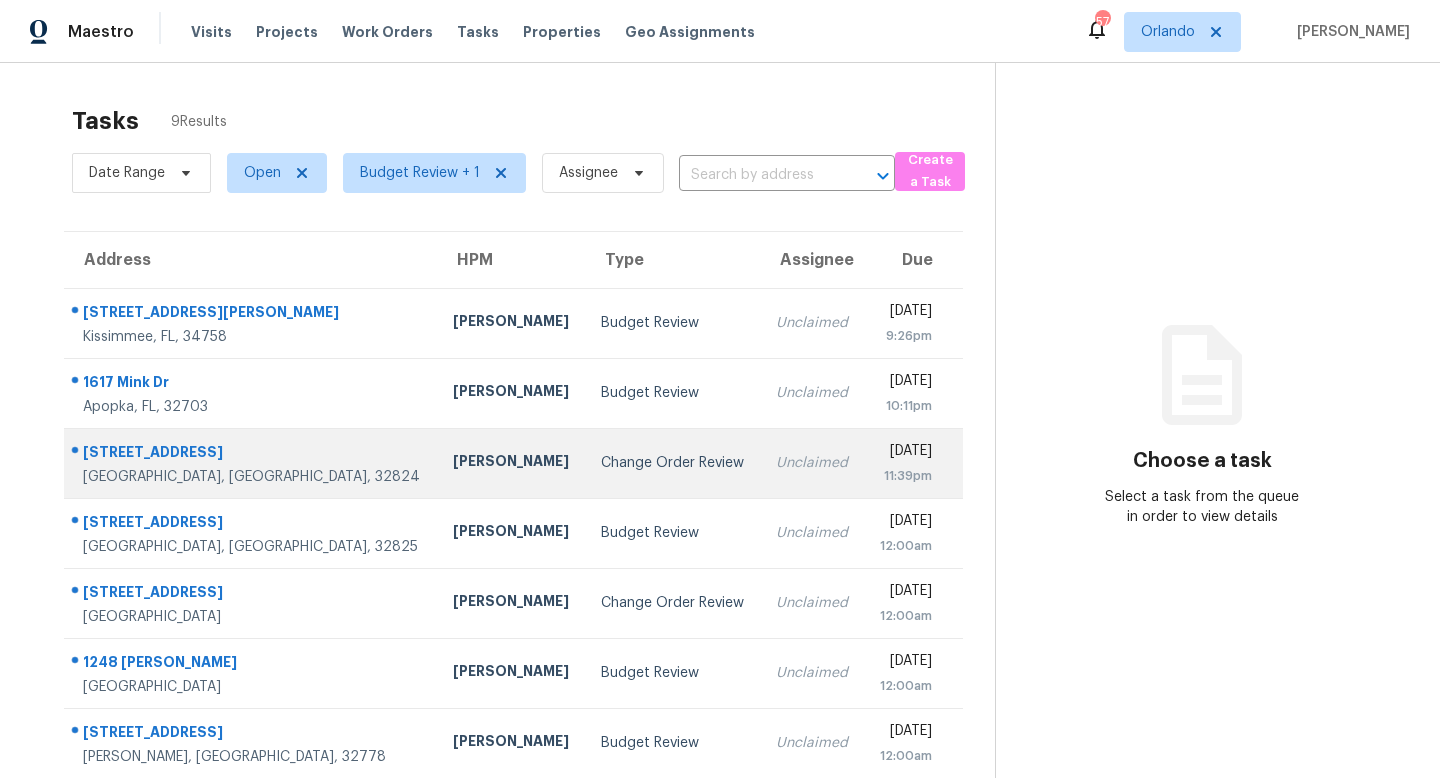 click on "Change Order Review" at bounding box center [672, 463] 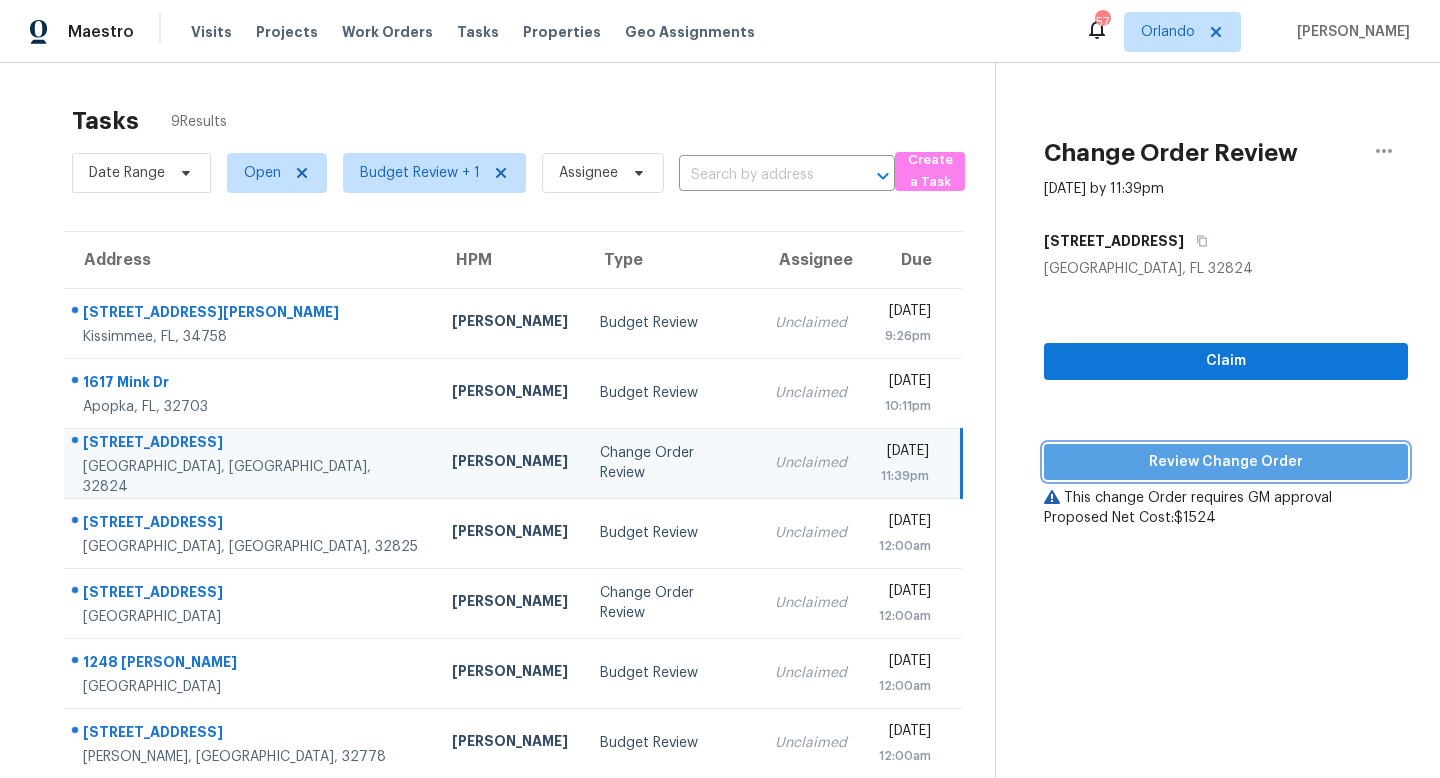 click on "Review Change Order" at bounding box center (1226, 462) 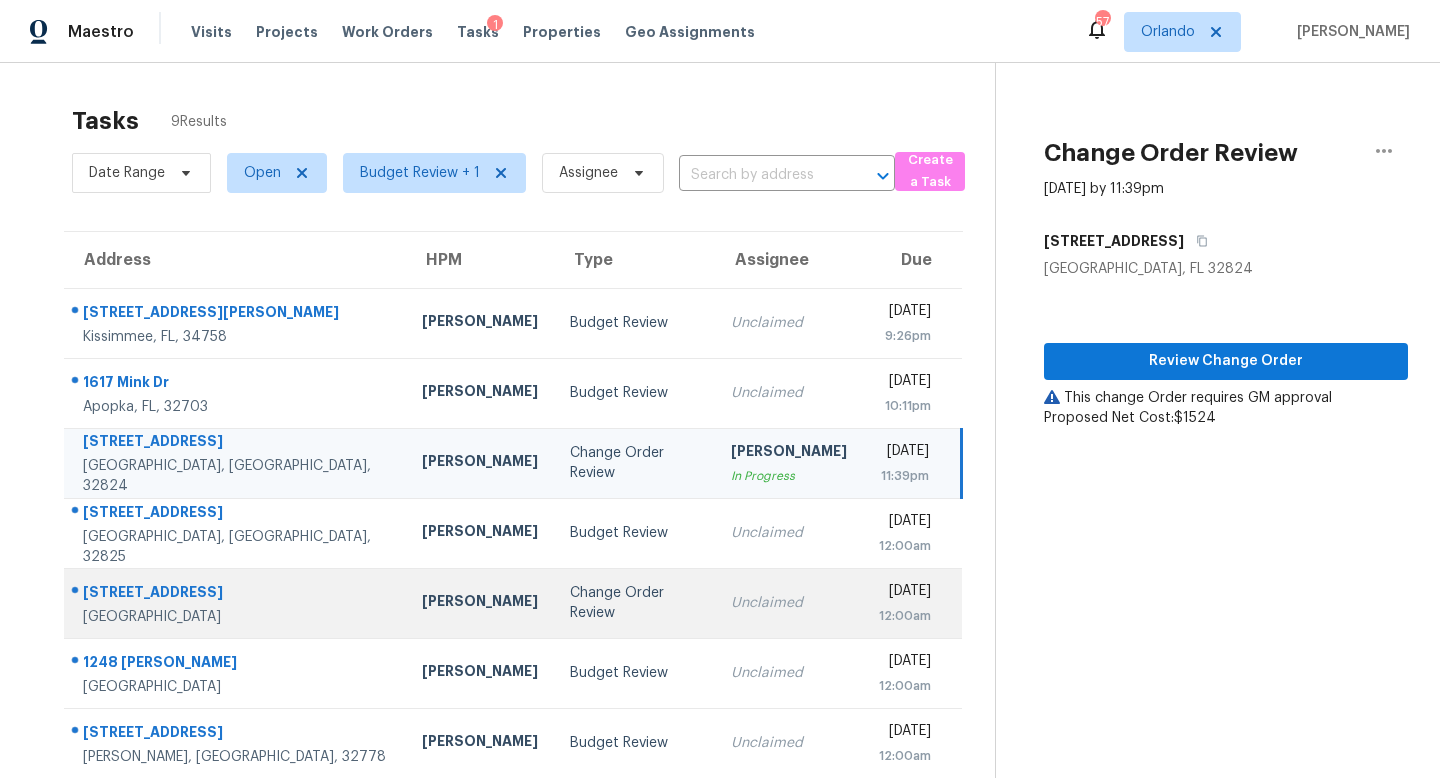click on "Change Order Review" at bounding box center [634, 603] 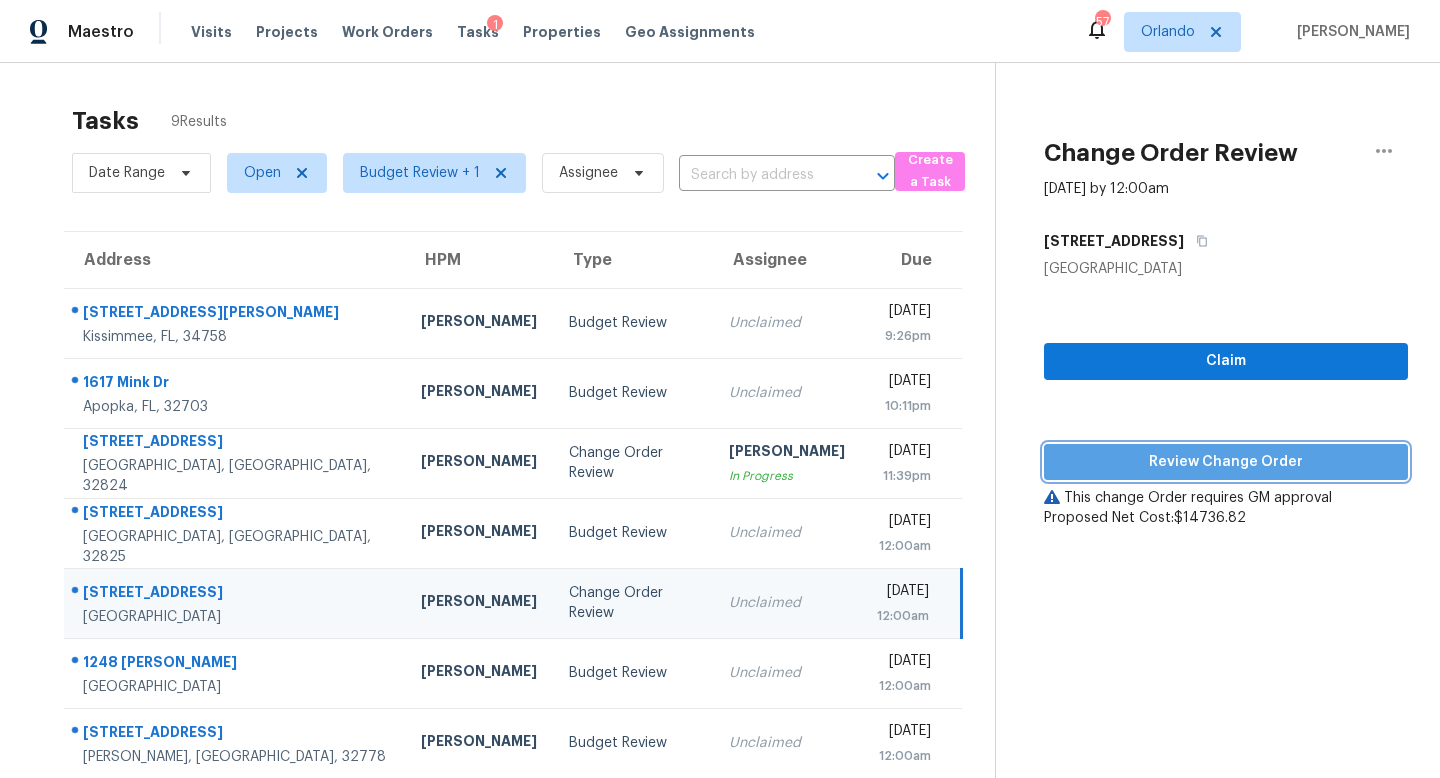 click on "Review Change Order" at bounding box center (1226, 462) 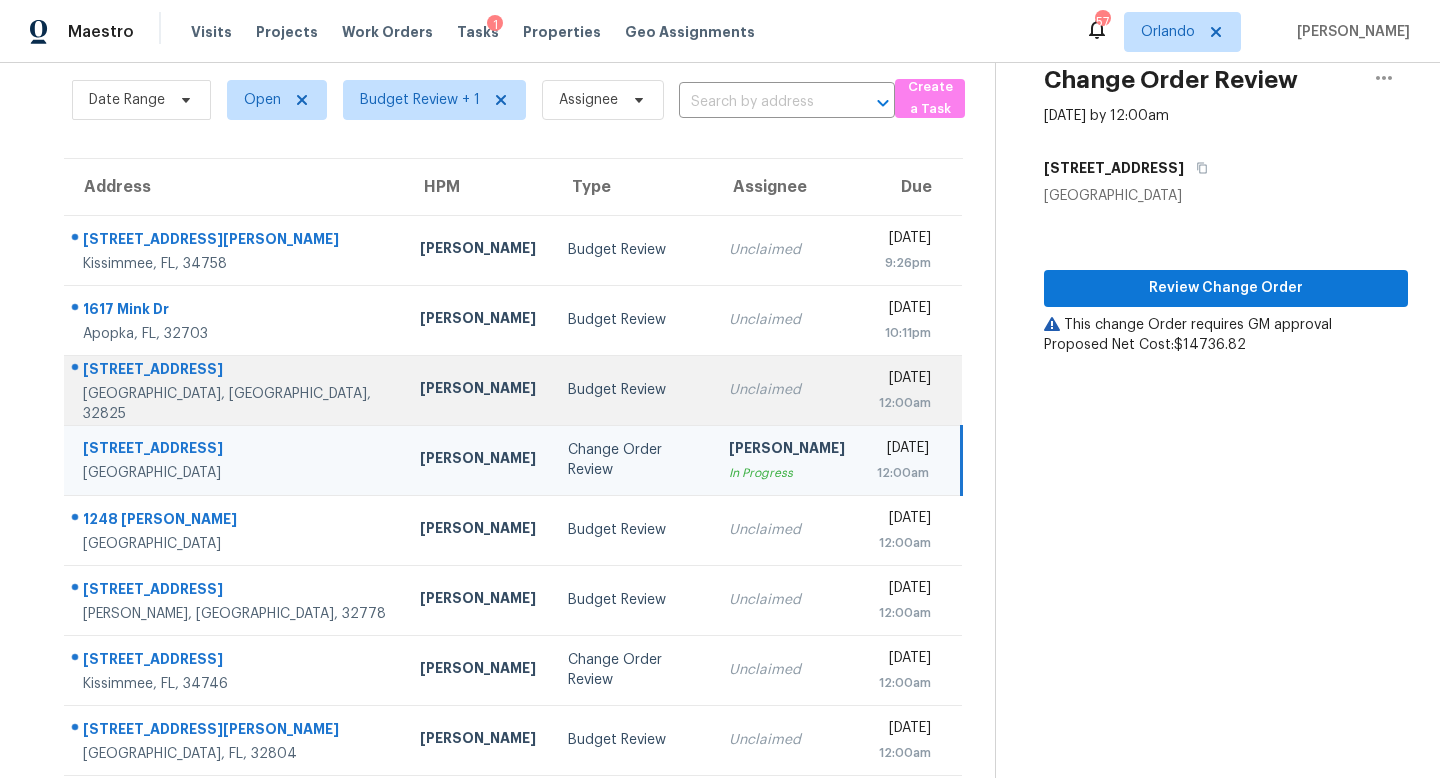 scroll, scrollTop: 86, scrollLeft: 0, axis: vertical 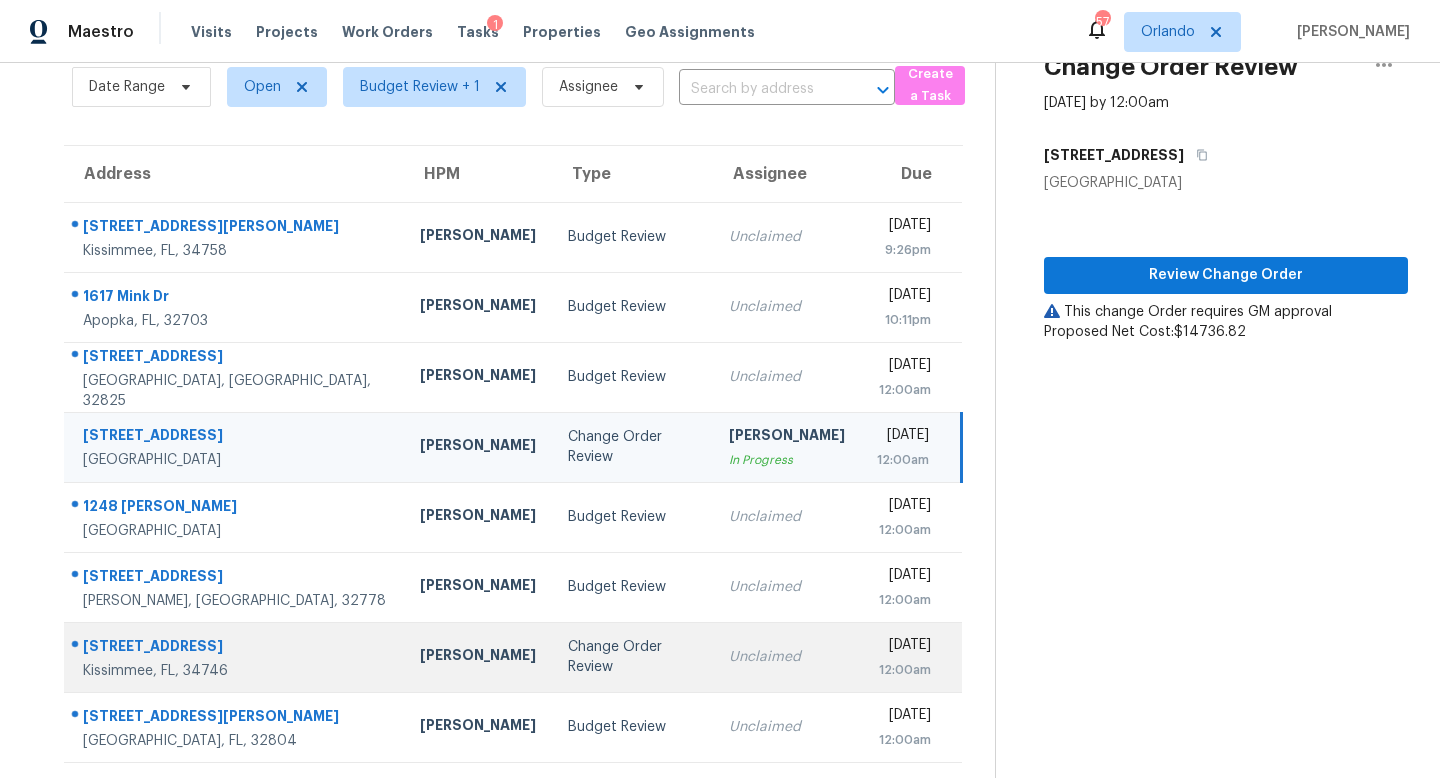 click on "Change Order Review" at bounding box center [632, 657] 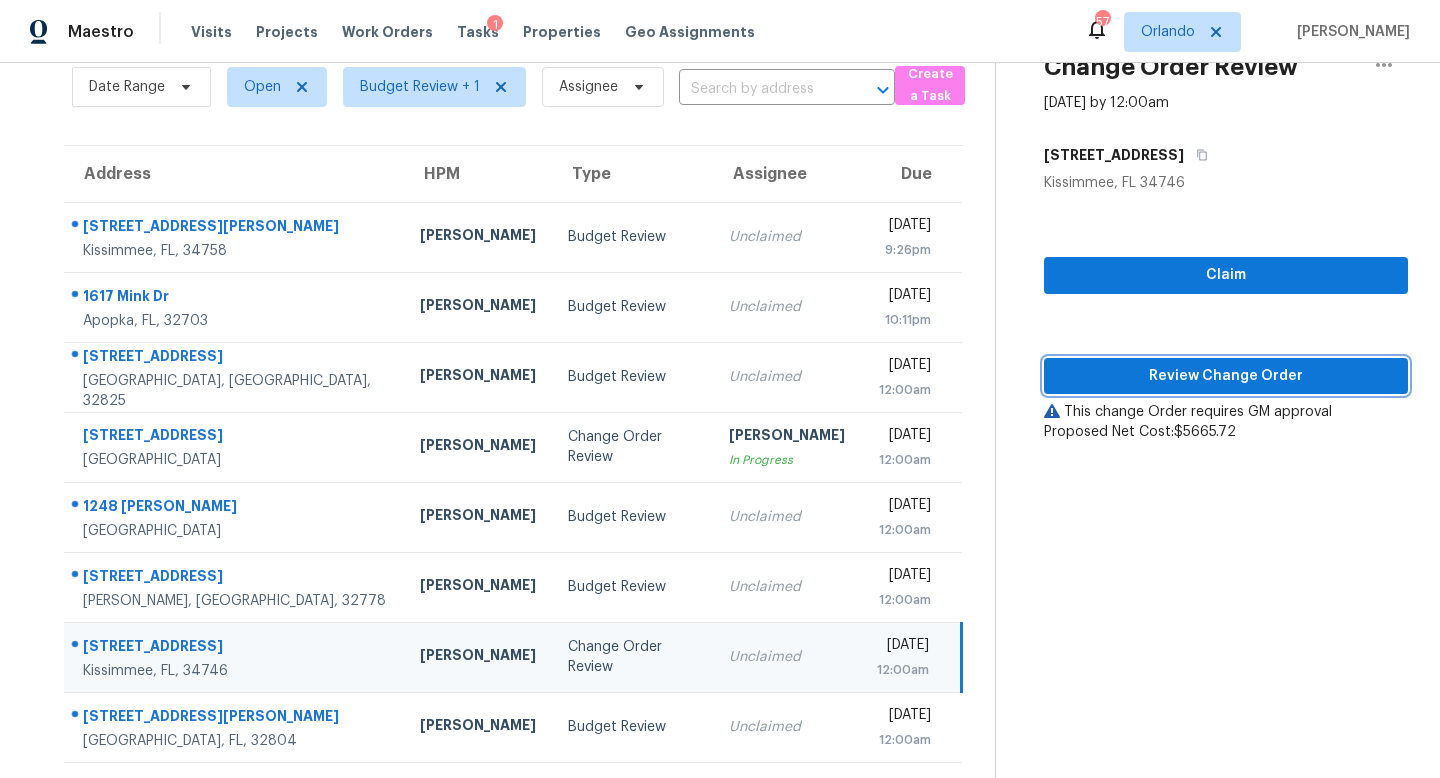 click on "Review Change Order" at bounding box center [1226, 376] 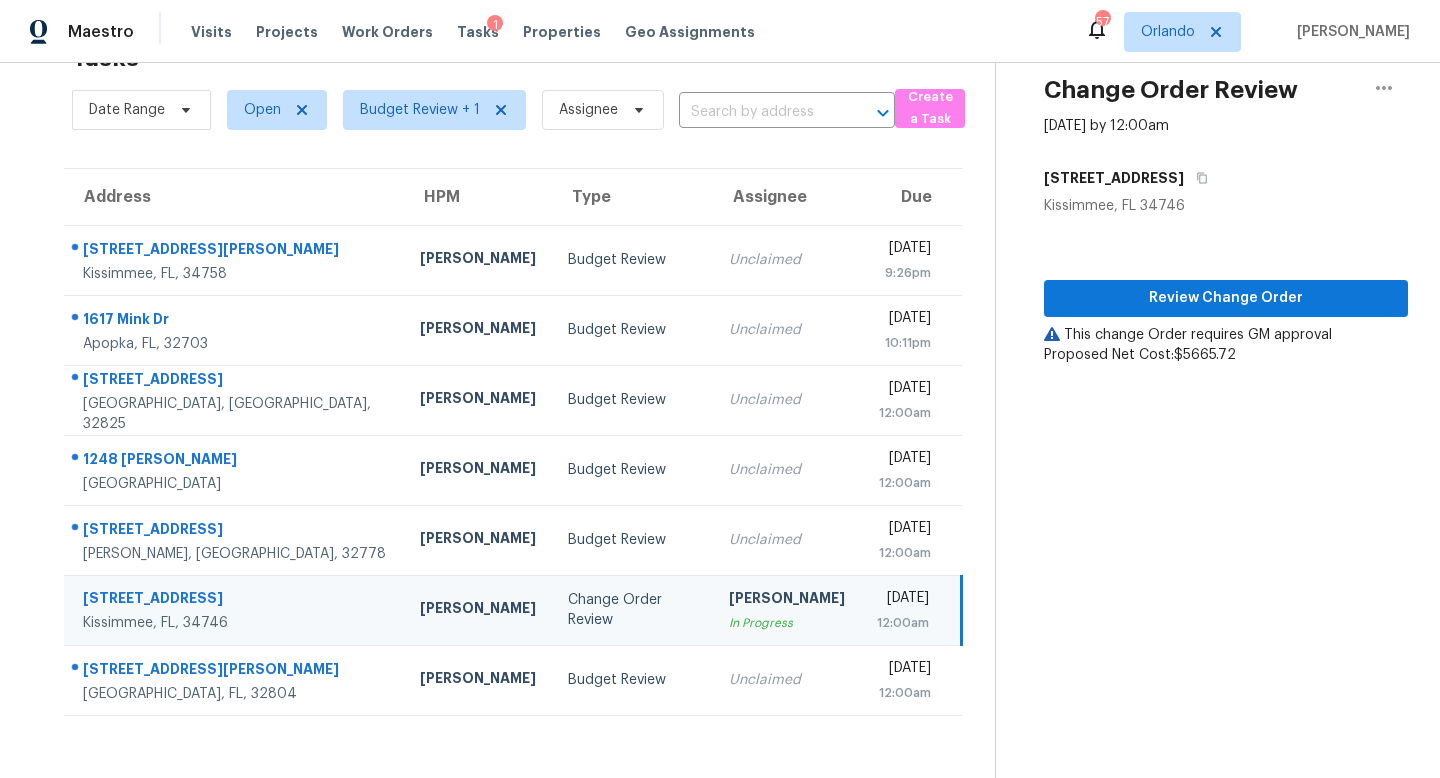 scroll, scrollTop: 63, scrollLeft: 0, axis: vertical 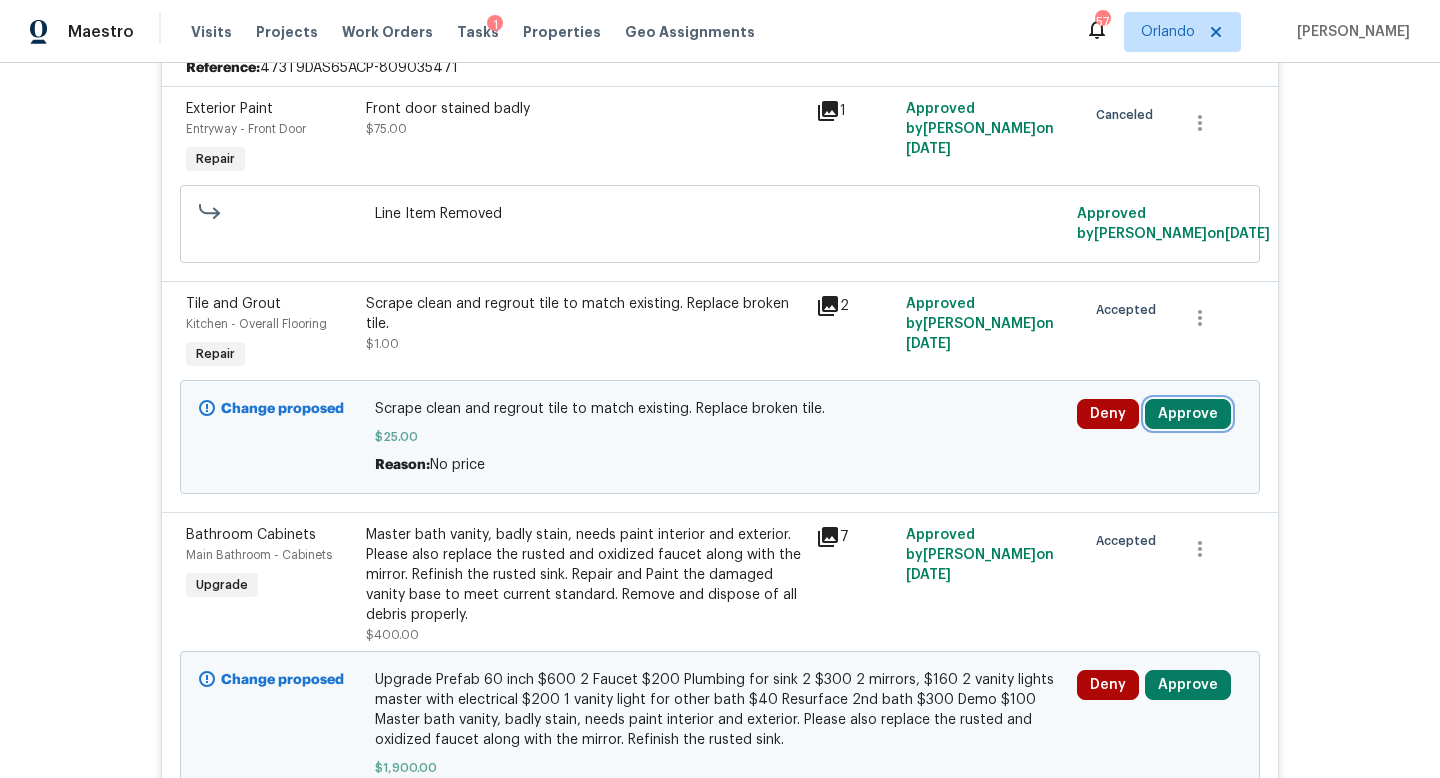 click on "Approve" at bounding box center [1188, 414] 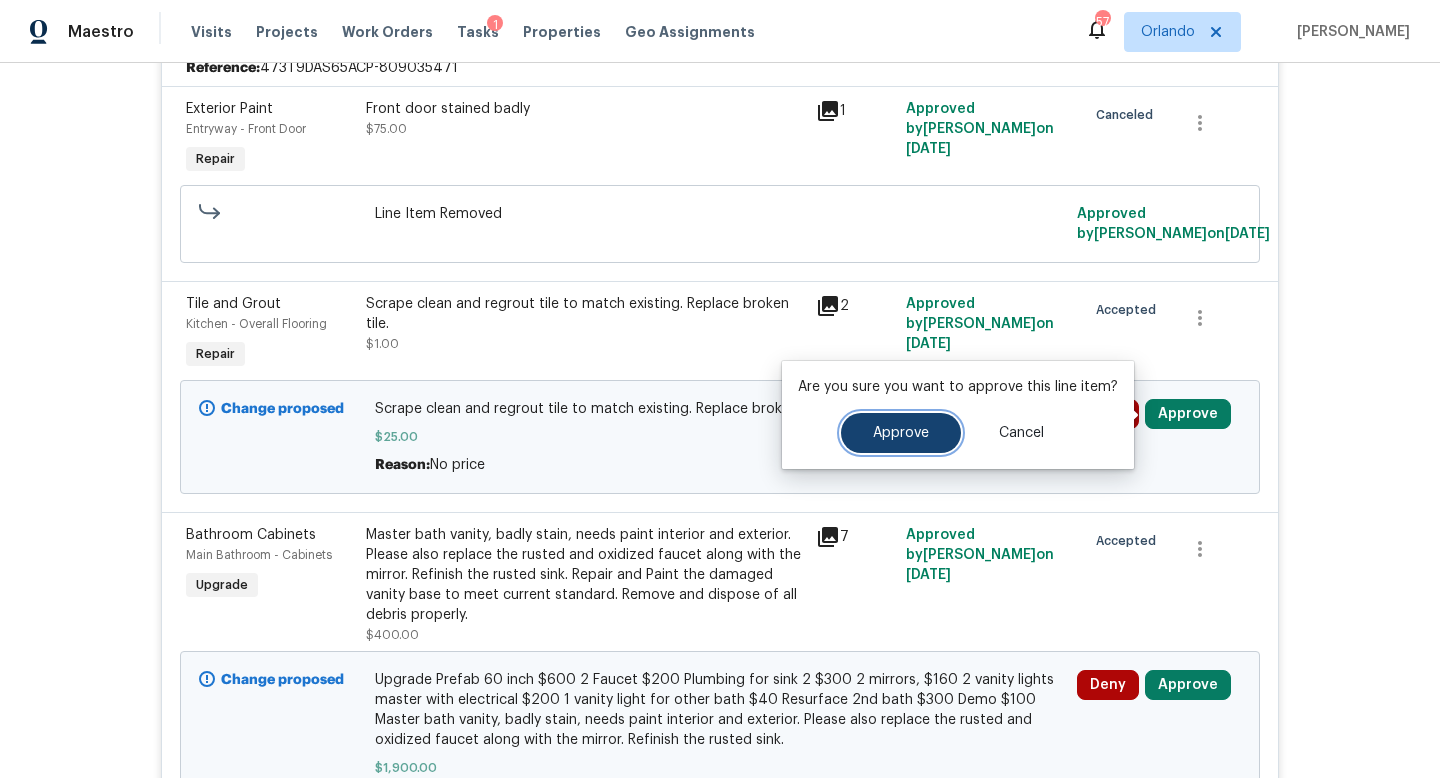 click on "Approve" at bounding box center (901, 433) 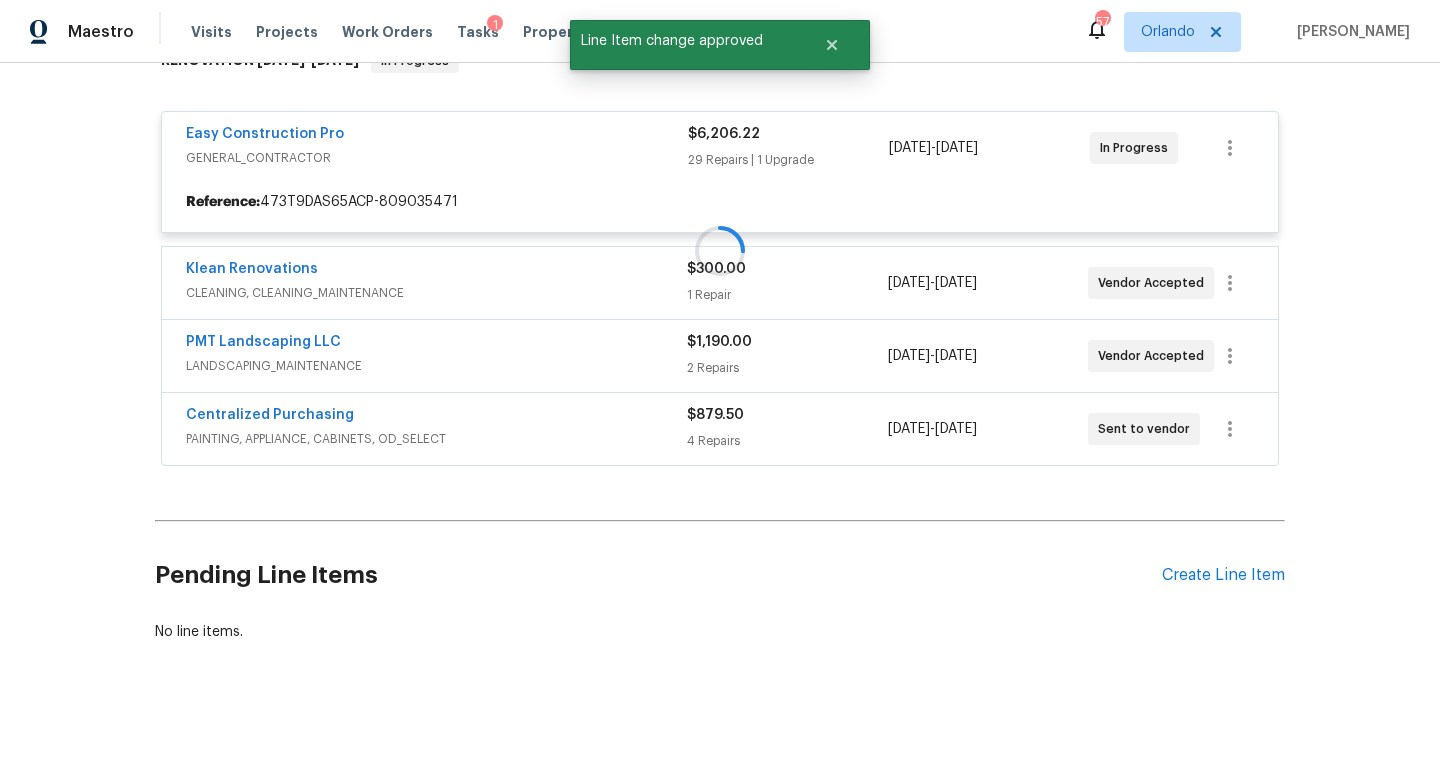scroll, scrollTop: 484, scrollLeft: 0, axis: vertical 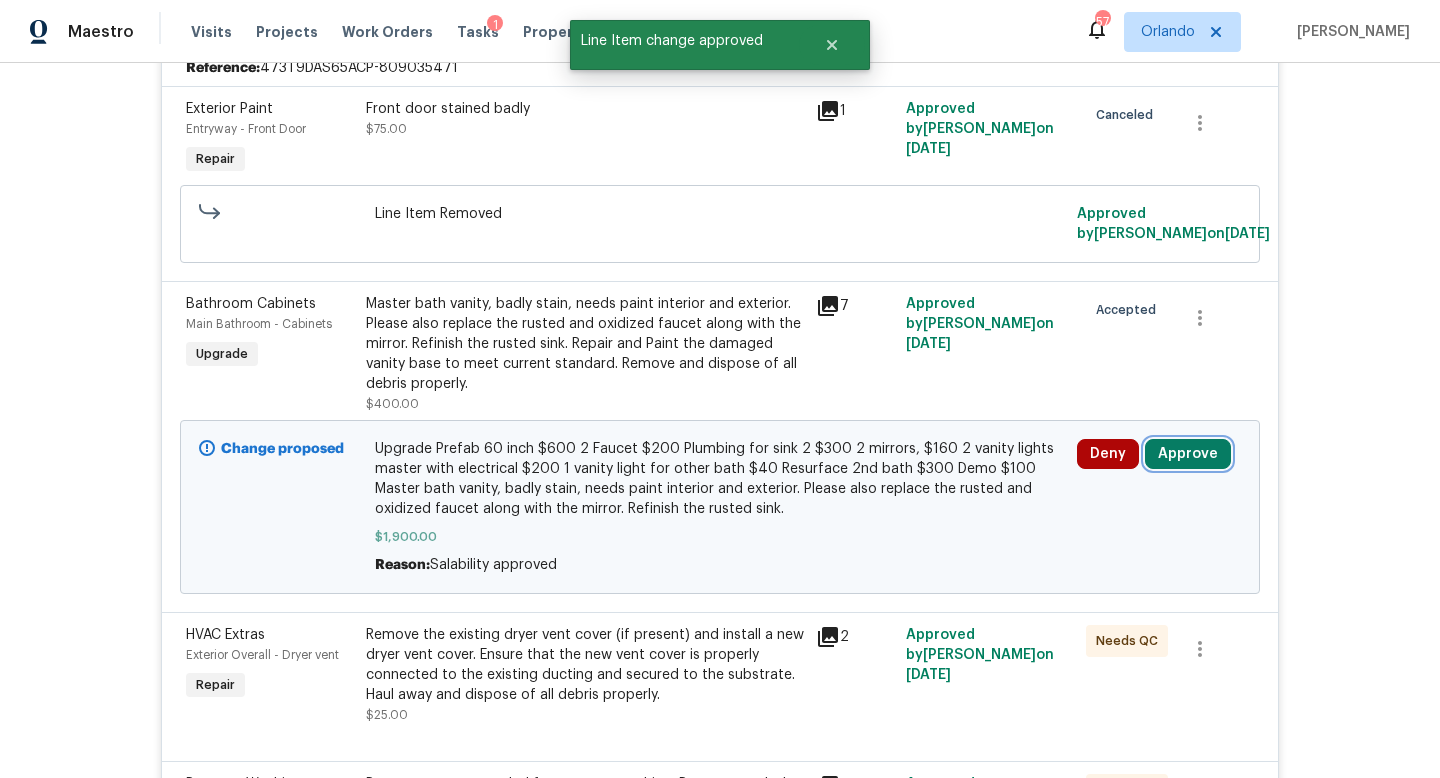 click on "Approve" at bounding box center [1188, 454] 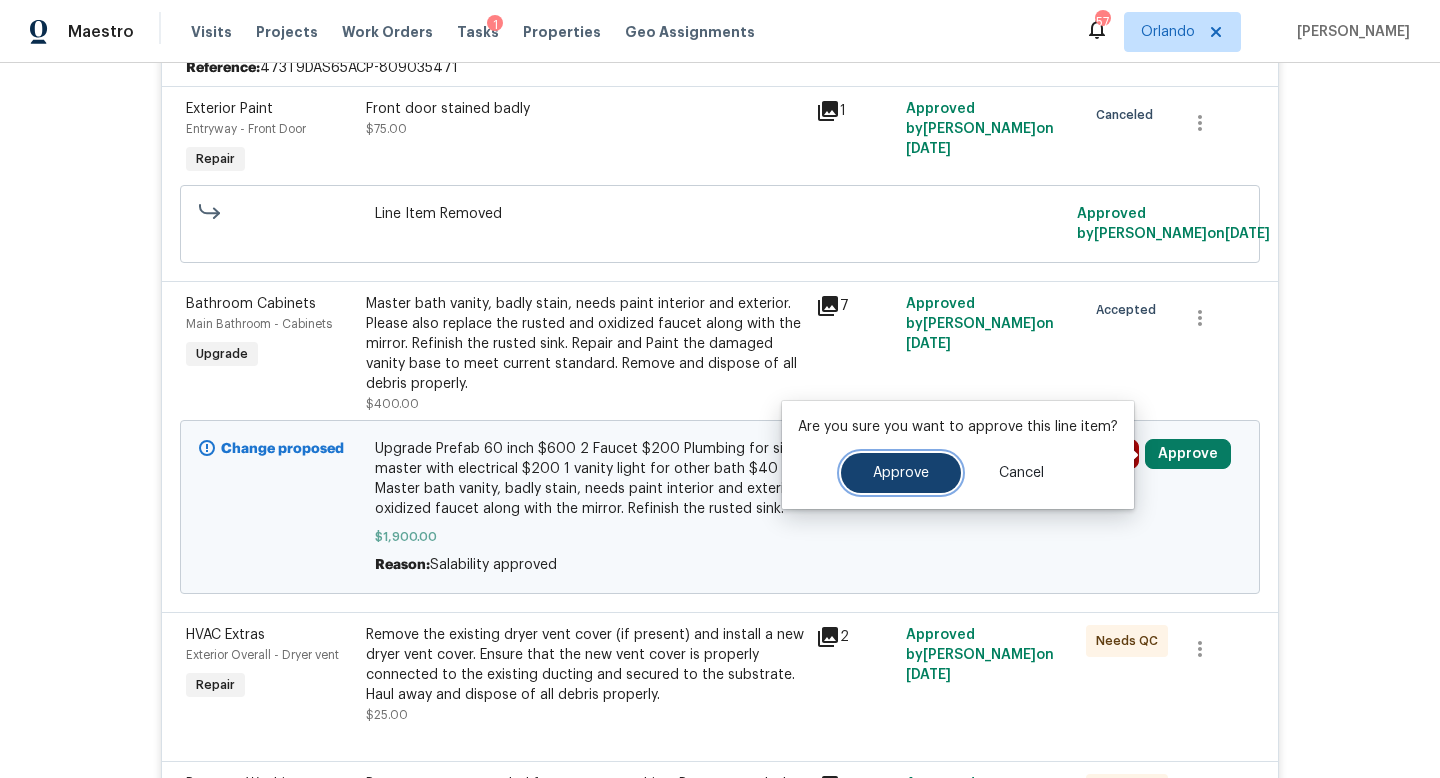 click on "Approve" at bounding box center (901, 473) 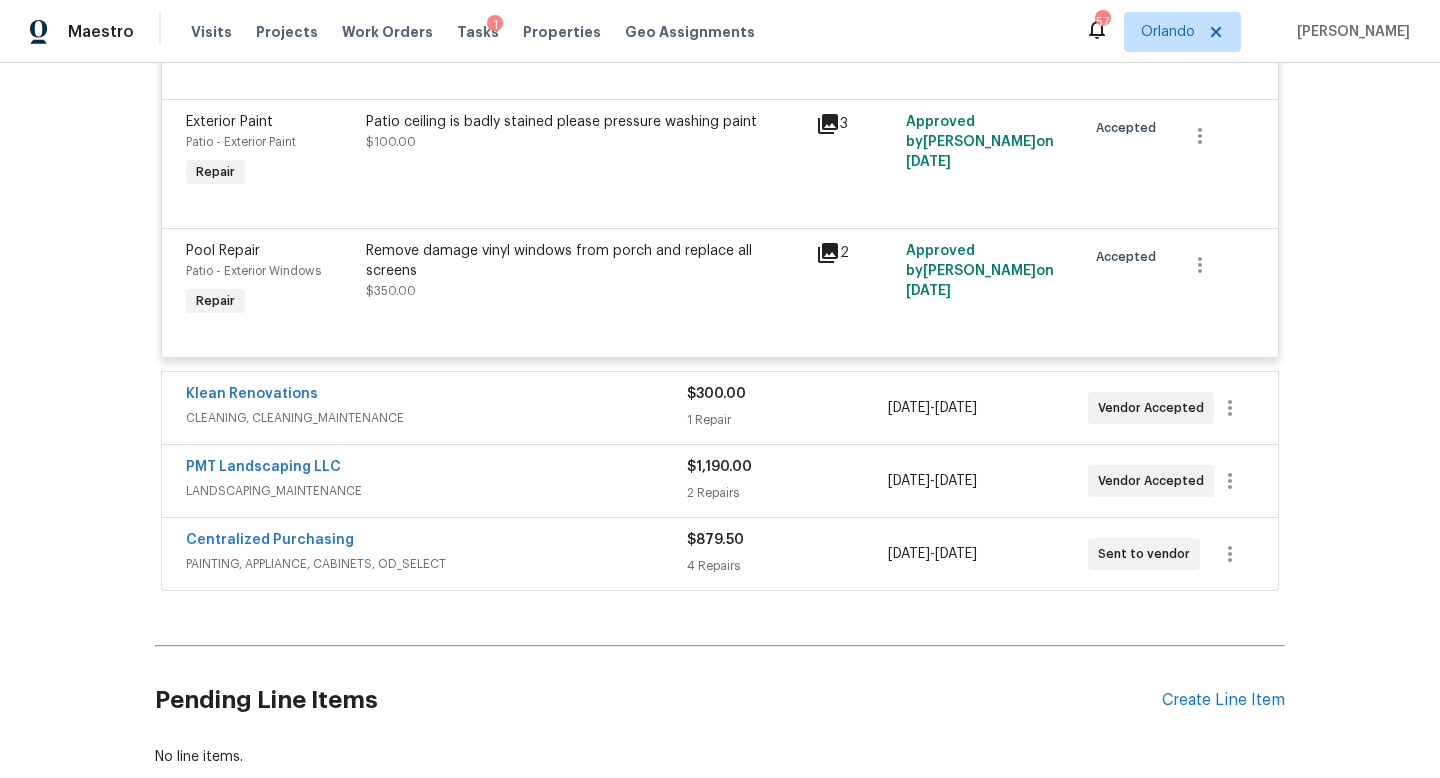 scroll, scrollTop: 5679, scrollLeft: 0, axis: vertical 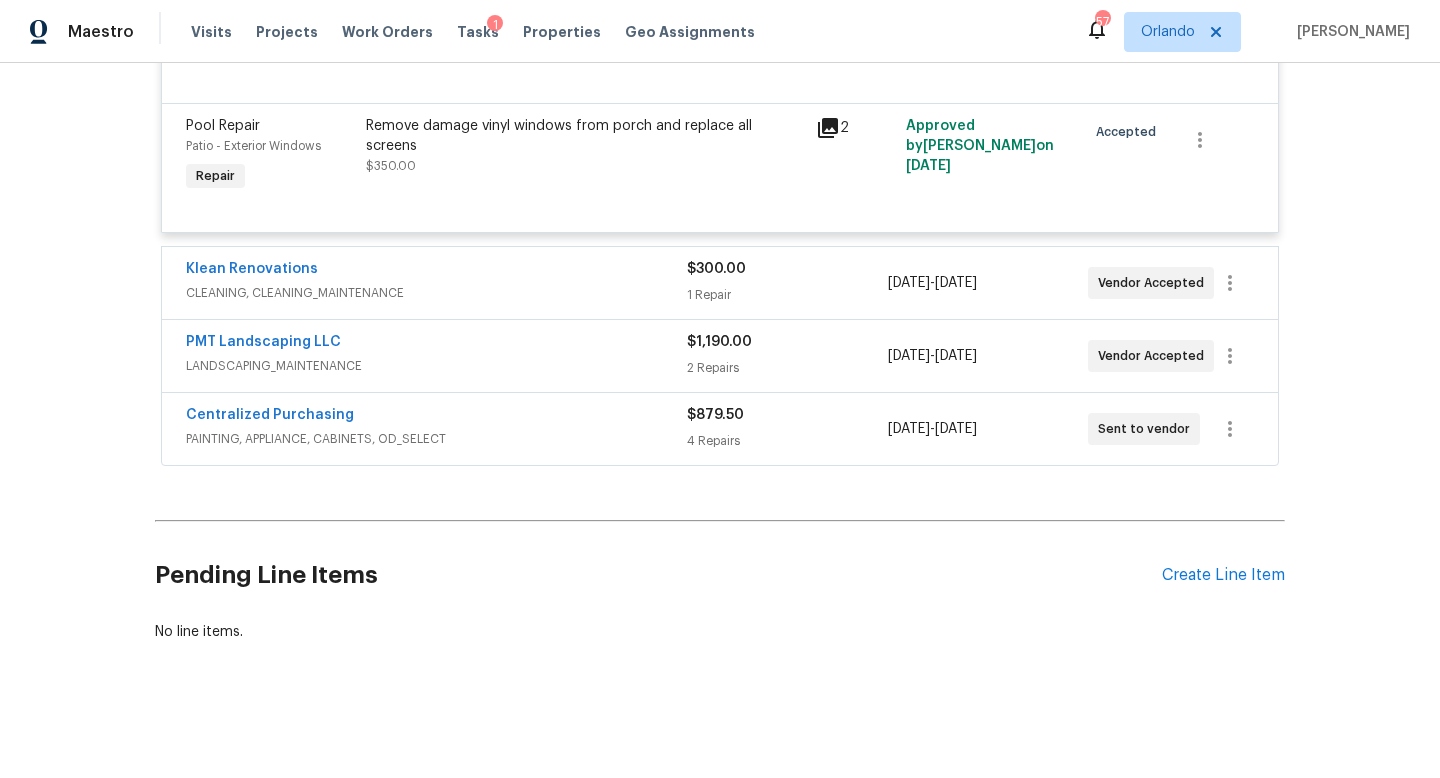 click on "CLEANING, CLEANING_MAINTENANCE" at bounding box center [436, 293] 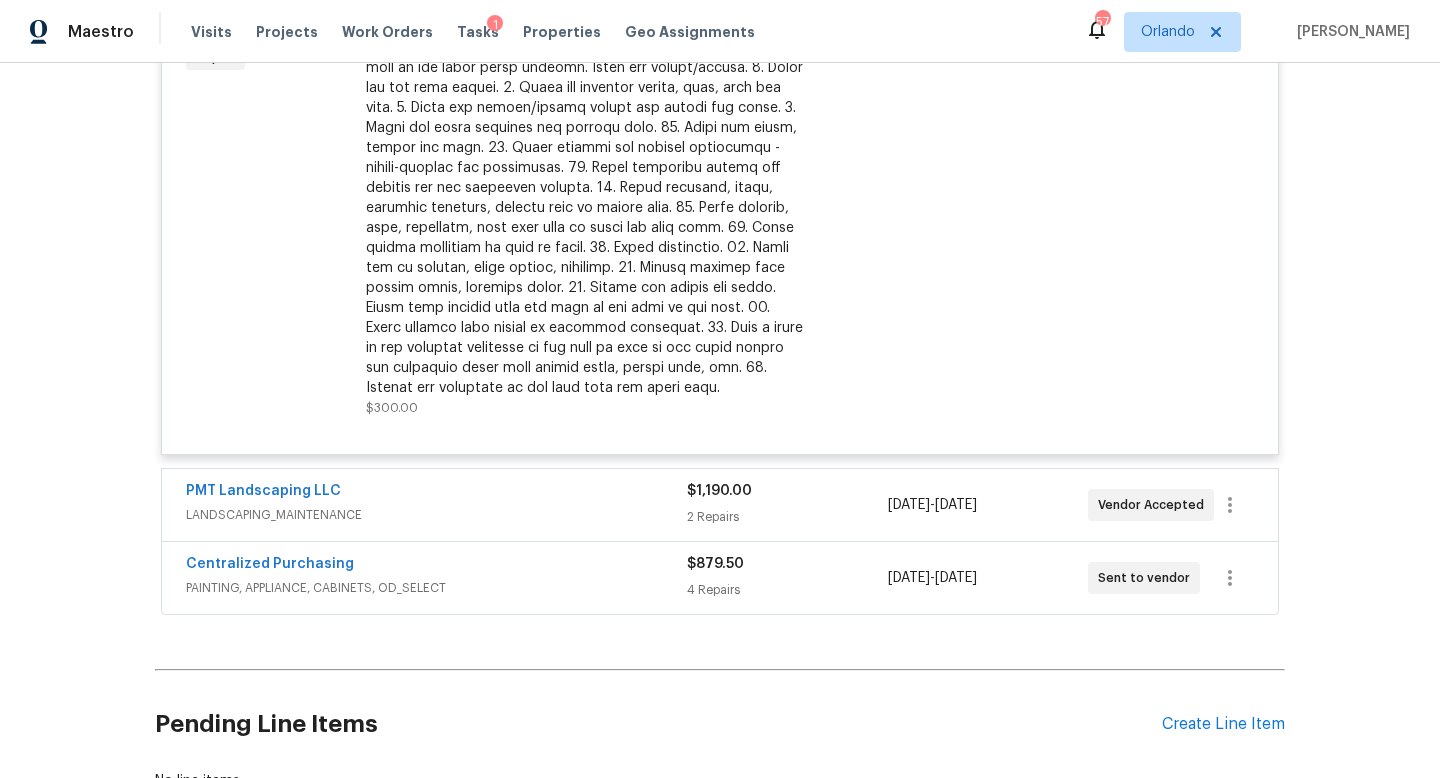 scroll, scrollTop: 6220, scrollLeft: 0, axis: vertical 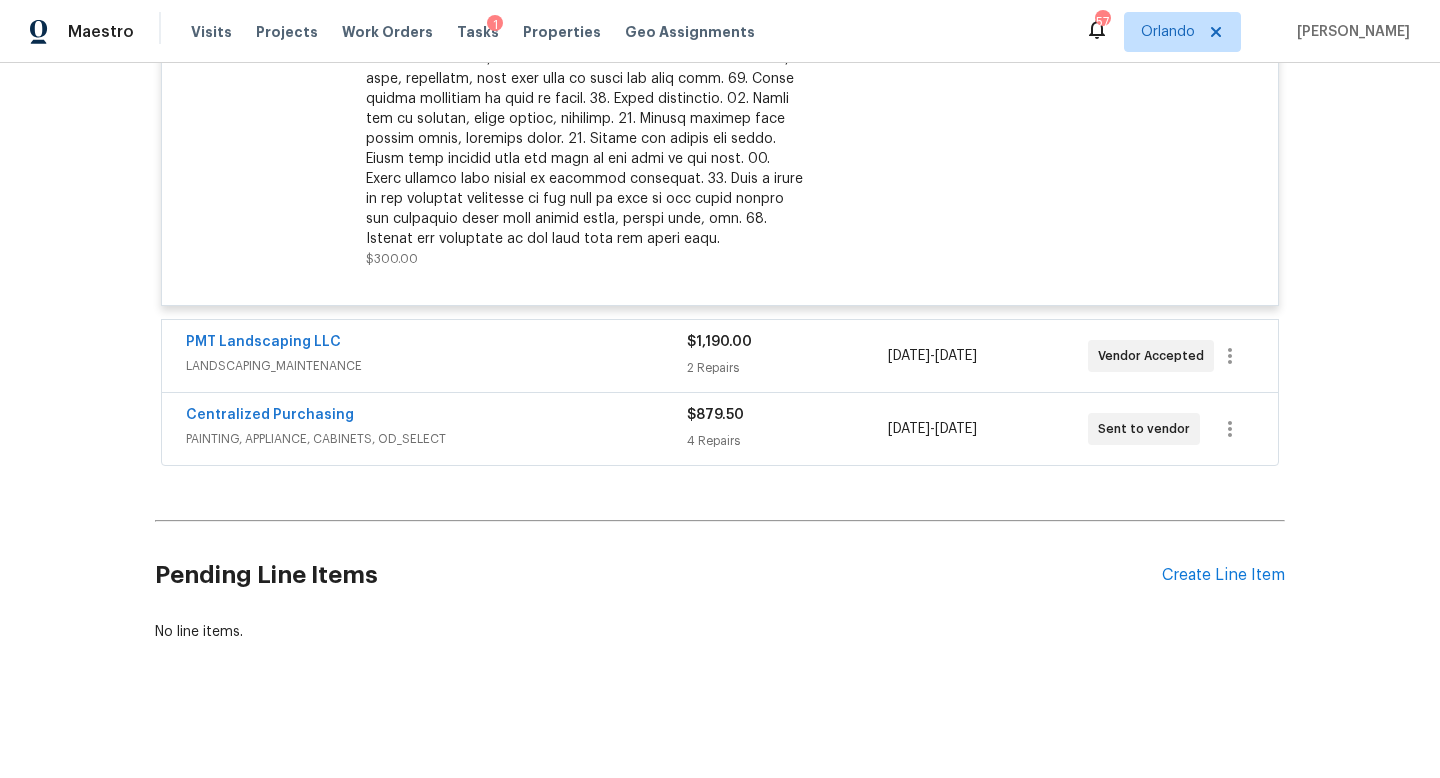 click on "PMT Landscaping LLC LANDSCAPING_MAINTENANCE $1,190.00 2 Repairs 7/15/2025  -  7/18/2025 Vendor Accepted" at bounding box center (720, 356) 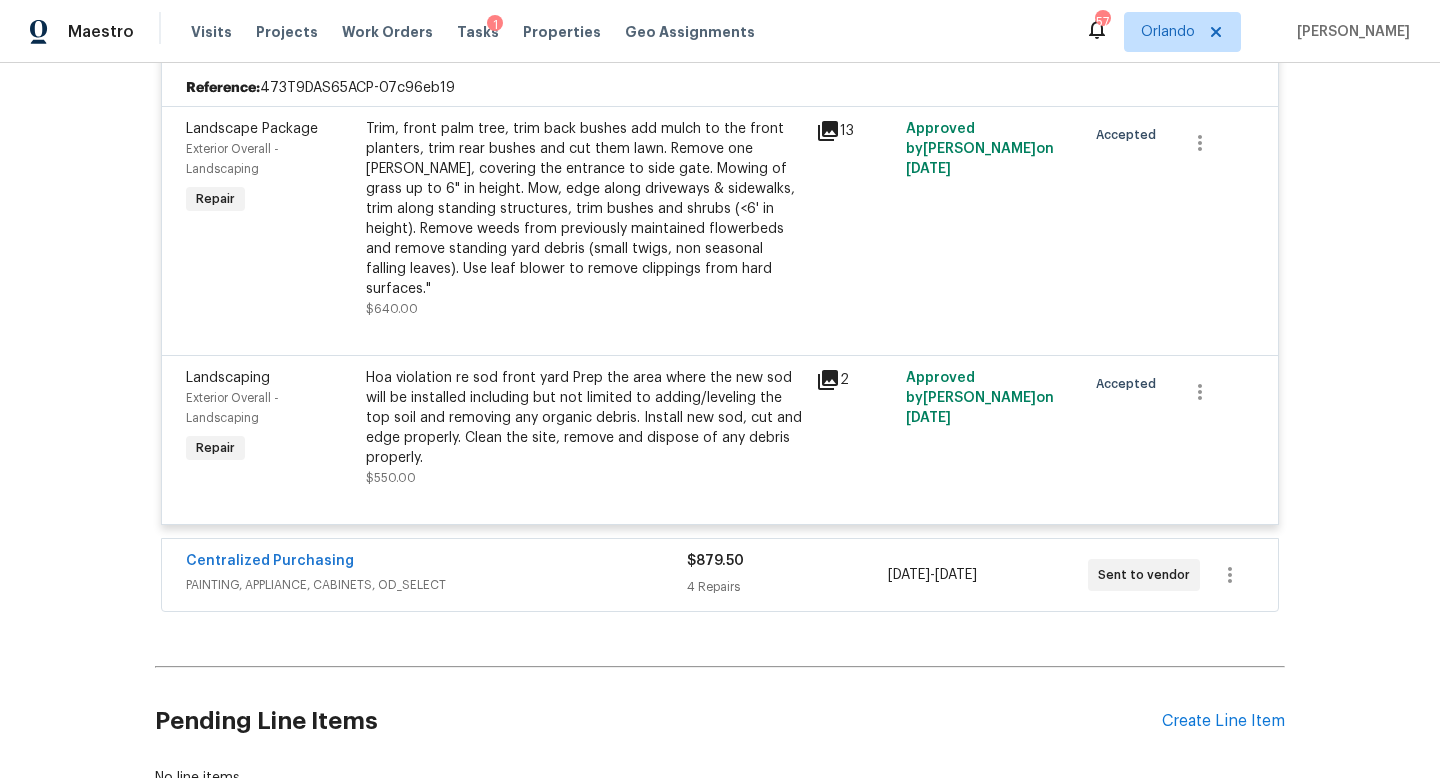 scroll, scrollTop: 6537, scrollLeft: 0, axis: vertical 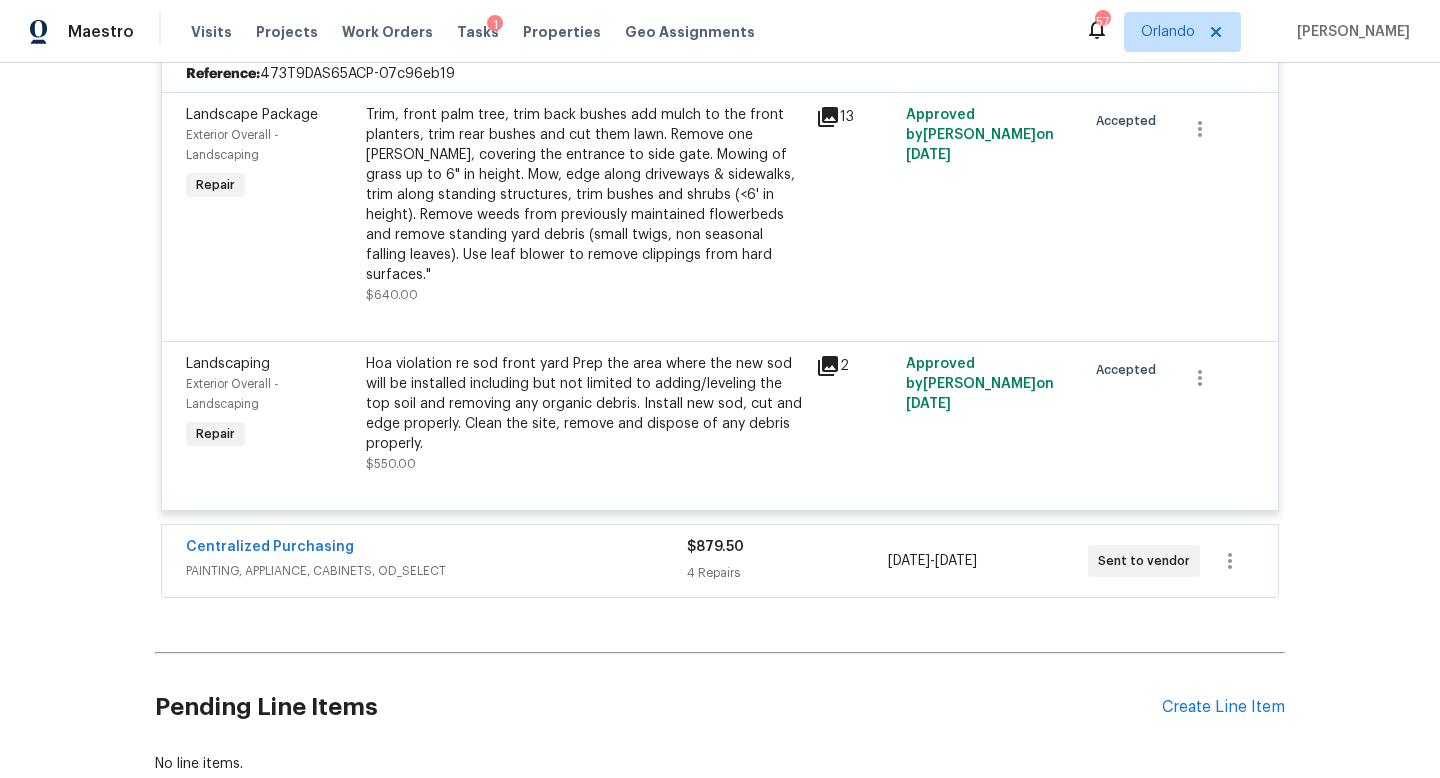 click on "PAINTING, APPLIANCE, CABINETS, OD_SELECT" at bounding box center [436, 571] 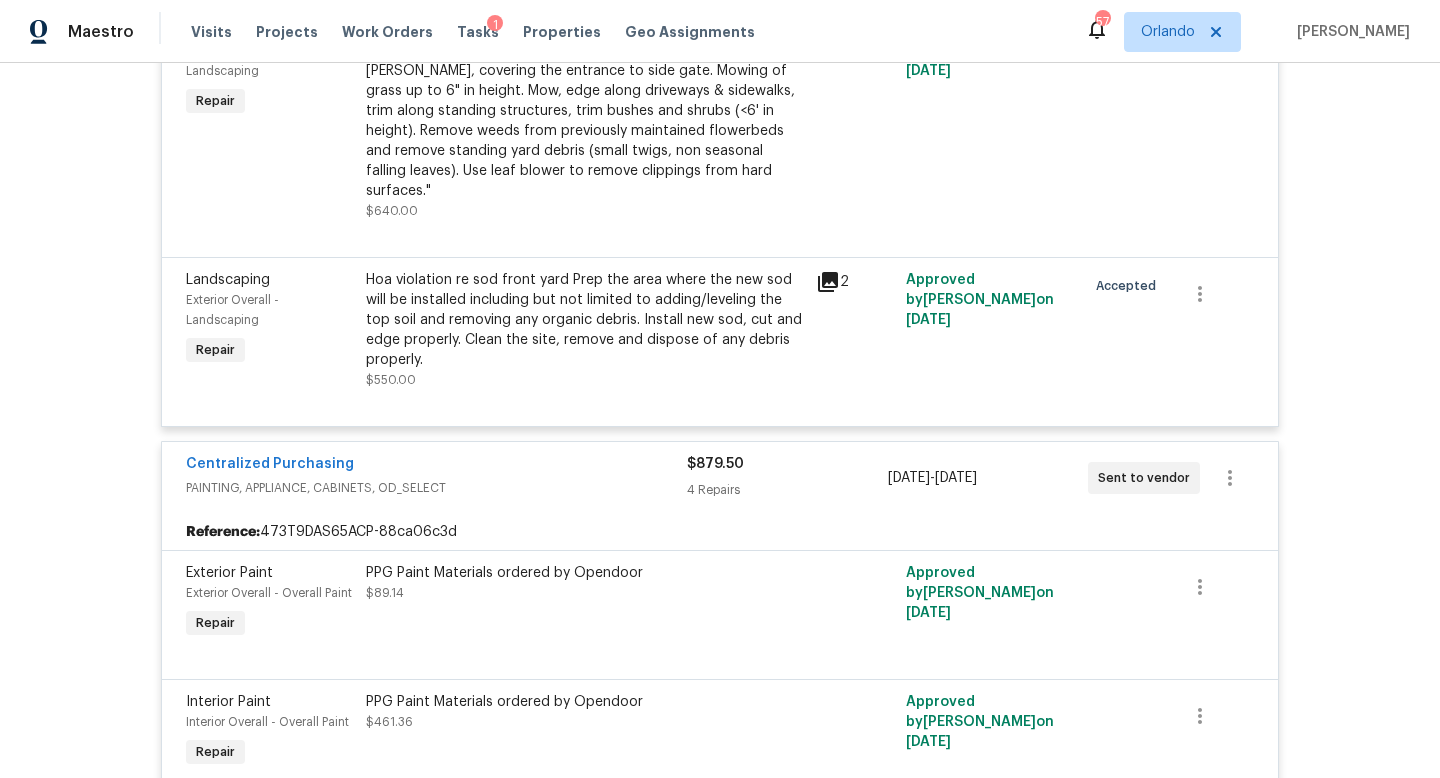 scroll, scrollTop: 7029, scrollLeft: 0, axis: vertical 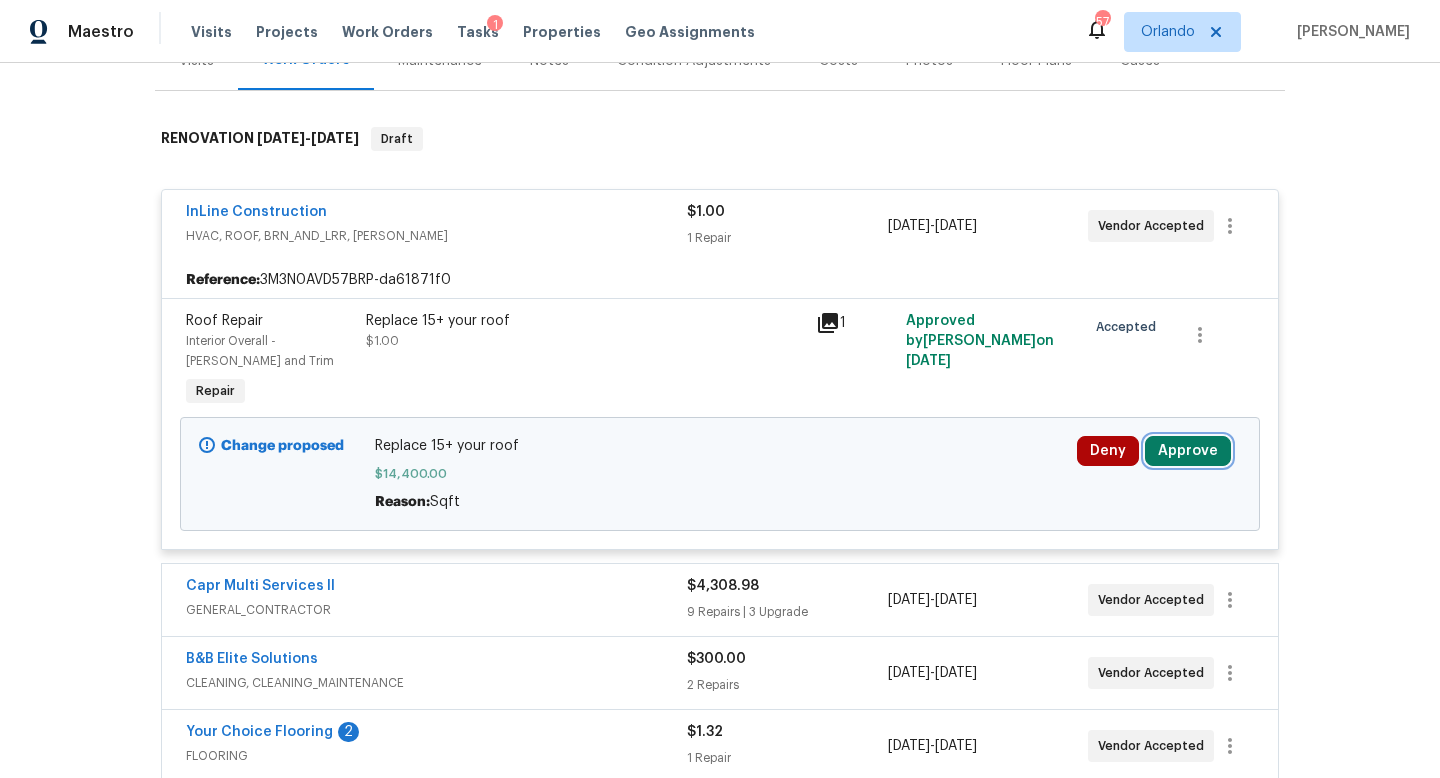 click on "Approve" at bounding box center [1188, 451] 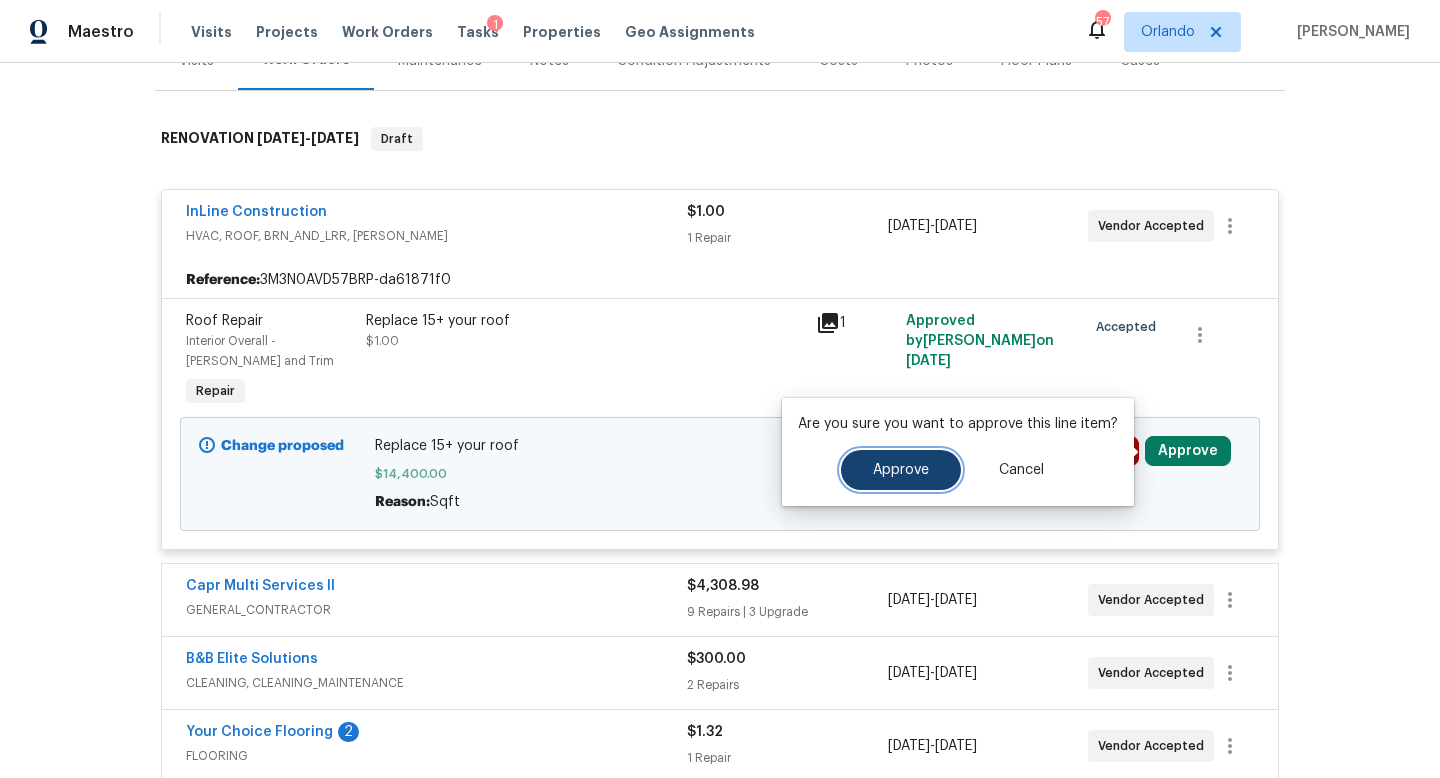 click on "Approve" at bounding box center [901, 470] 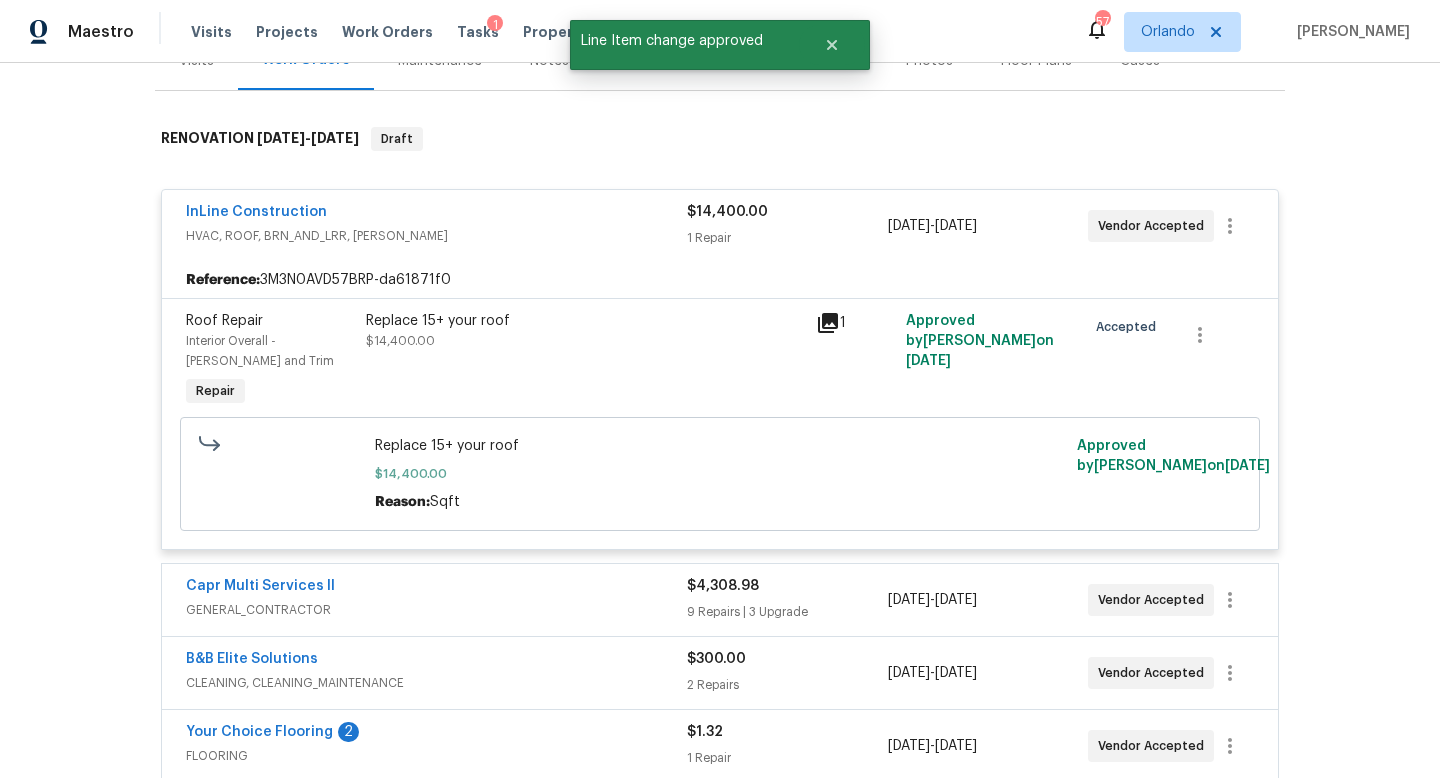 click on "InLine Construction" at bounding box center (436, 214) 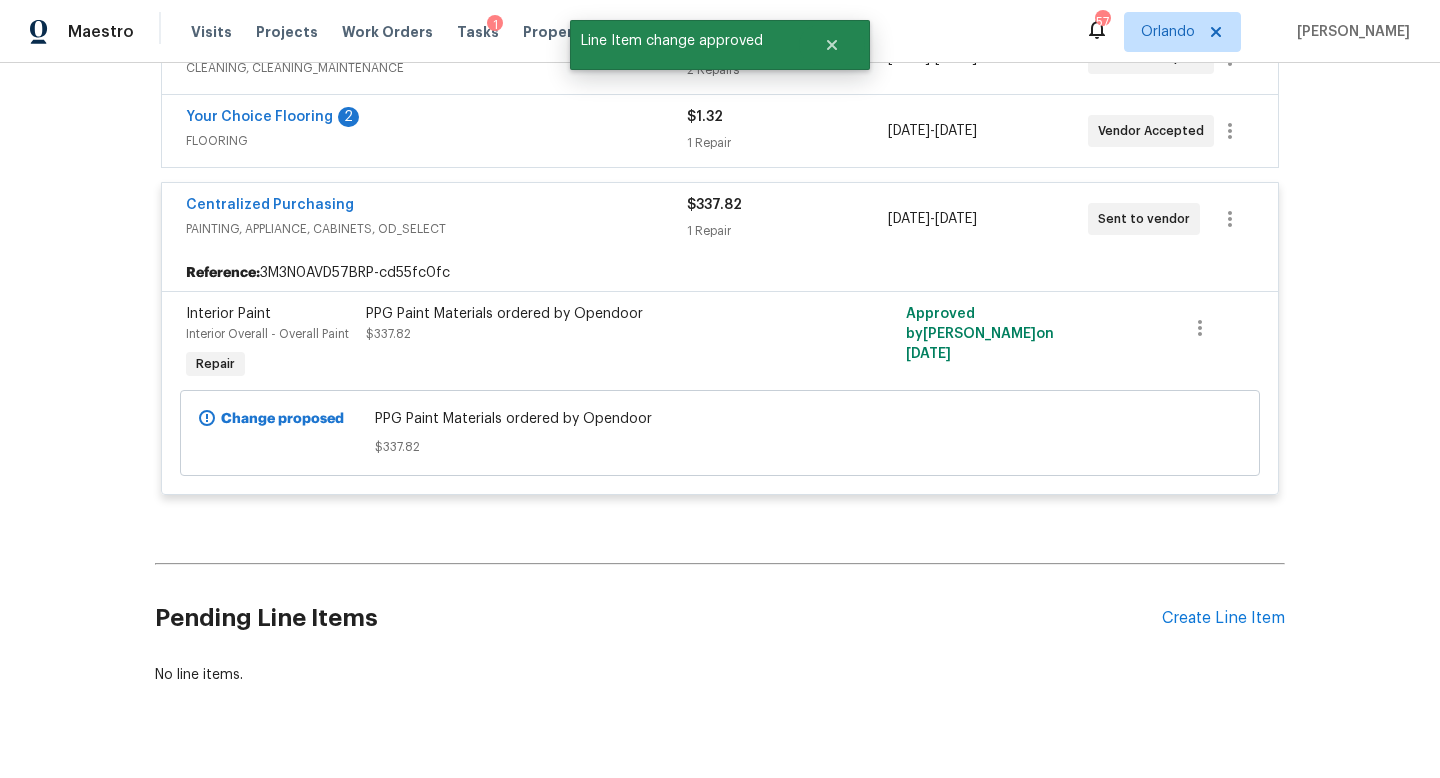 scroll, scrollTop: 614, scrollLeft: 0, axis: vertical 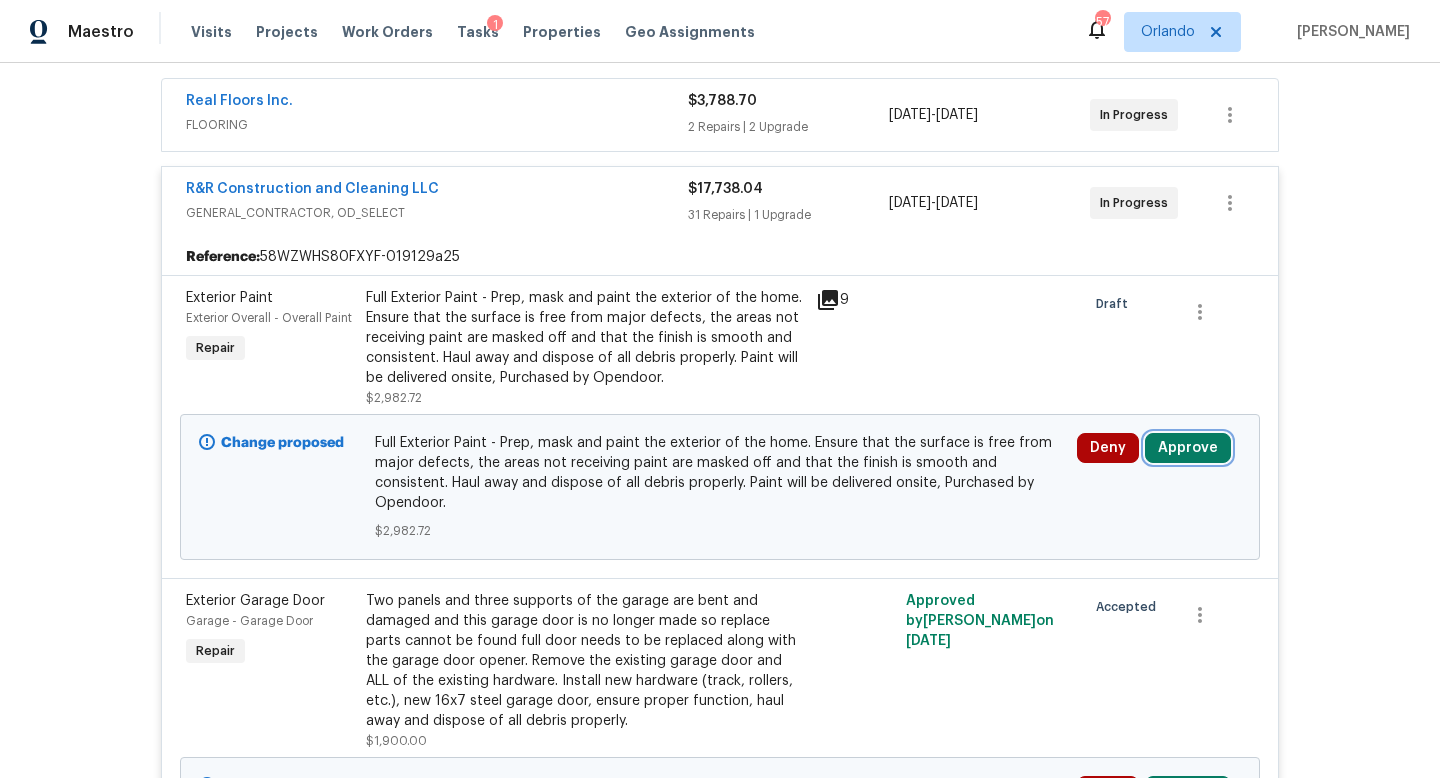 click on "Approve" at bounding box center (1188, 448) 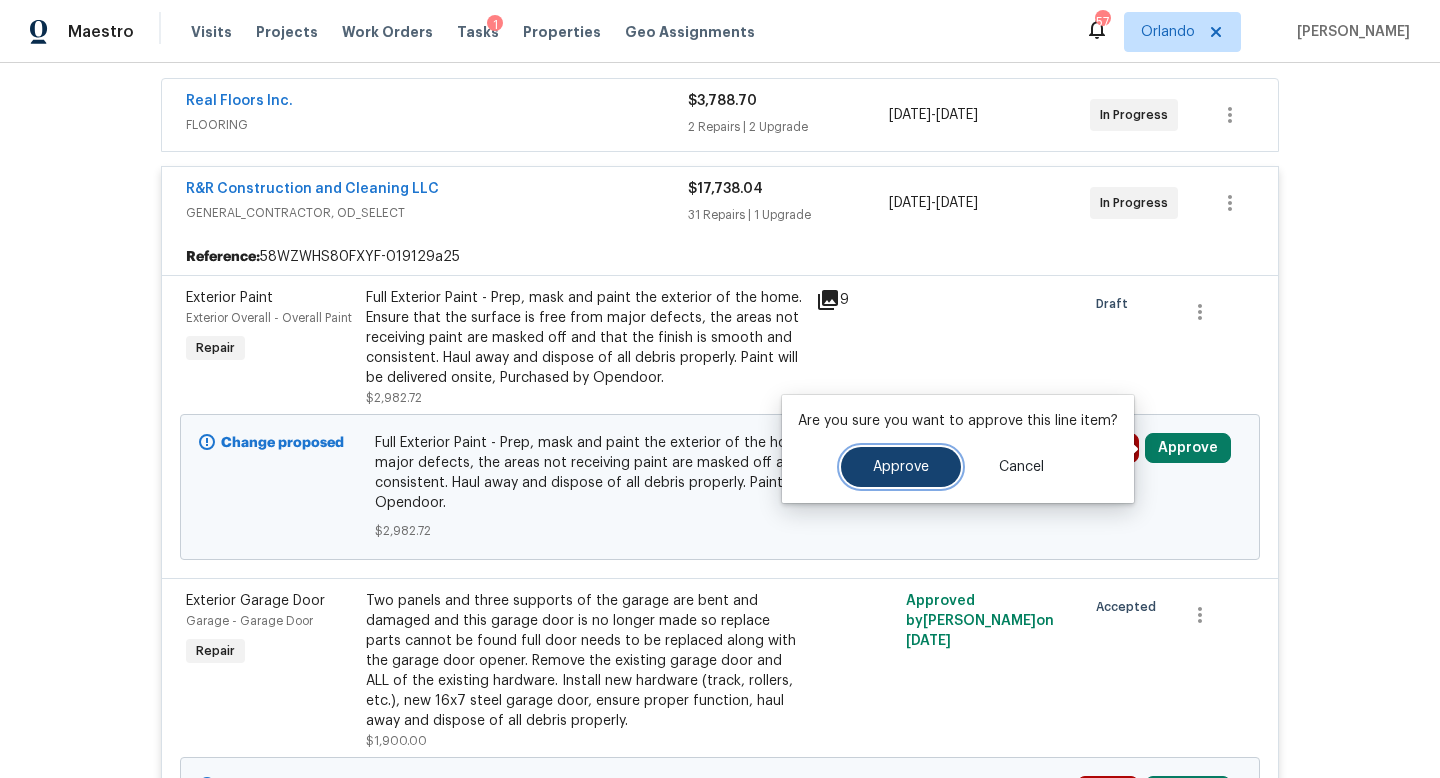 click on "Approve" at bounding box center [901, 467] 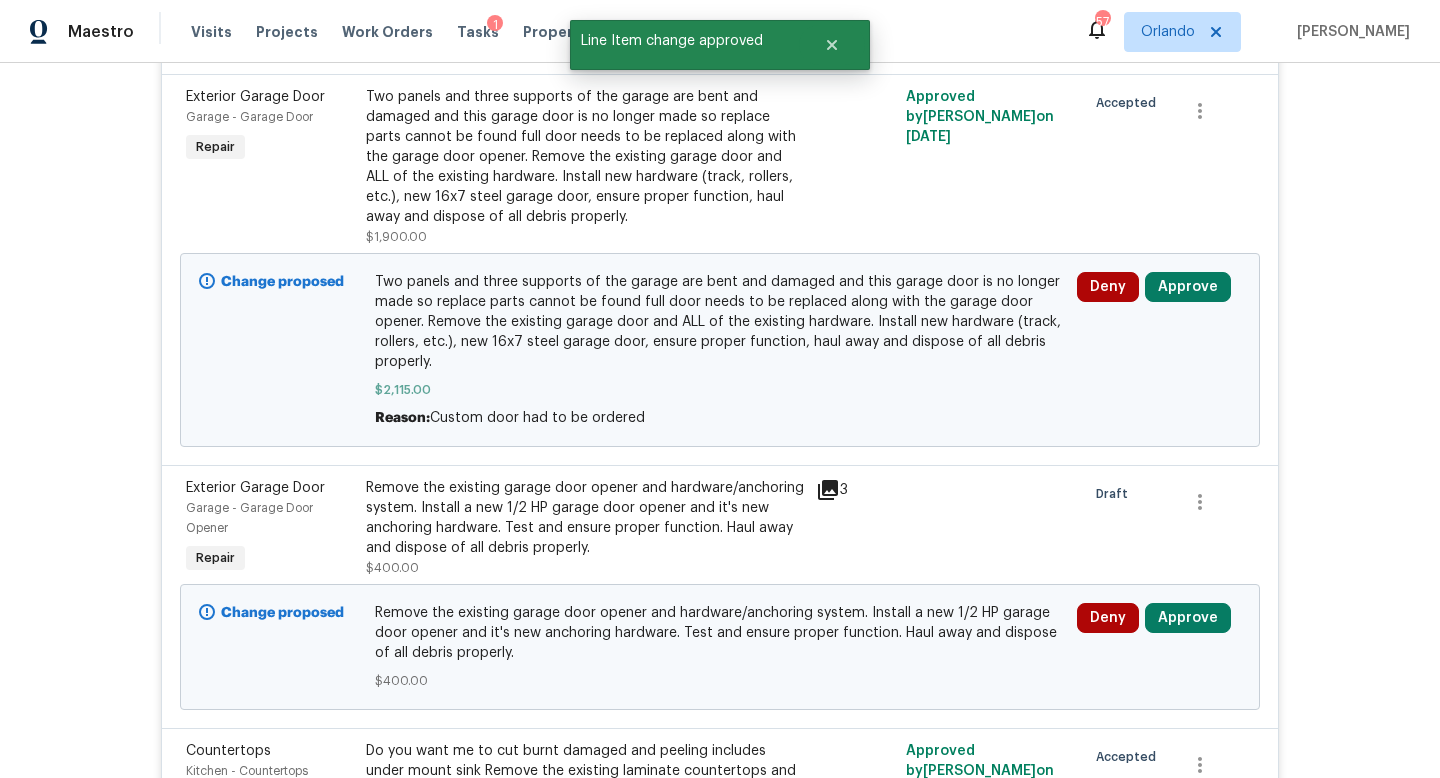 scroll, scrollTop: 680, scrollLeft: 0, axis: vertical 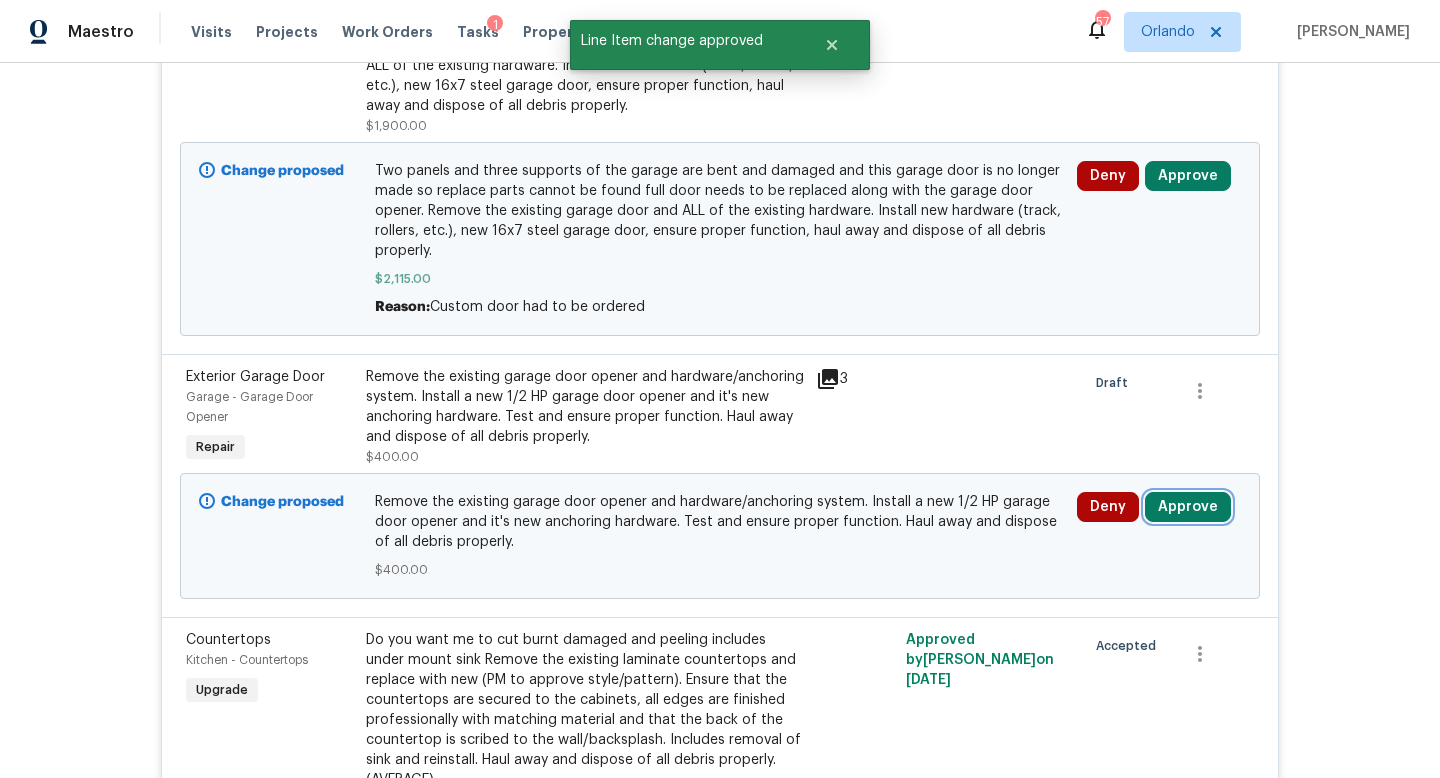 click on "Approve" at bounding box center [1188, 507] 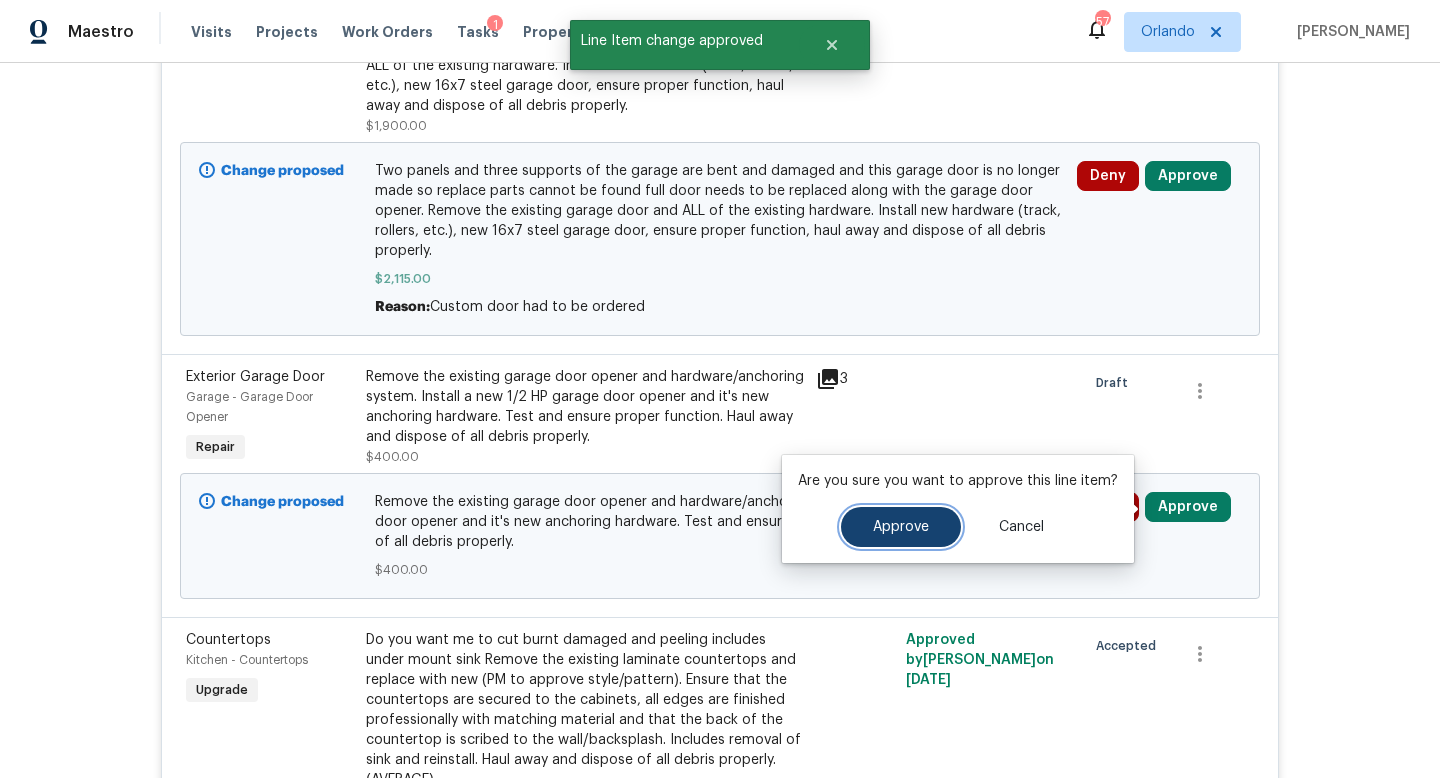 click on "Approve" at bounding box center (901, 527) 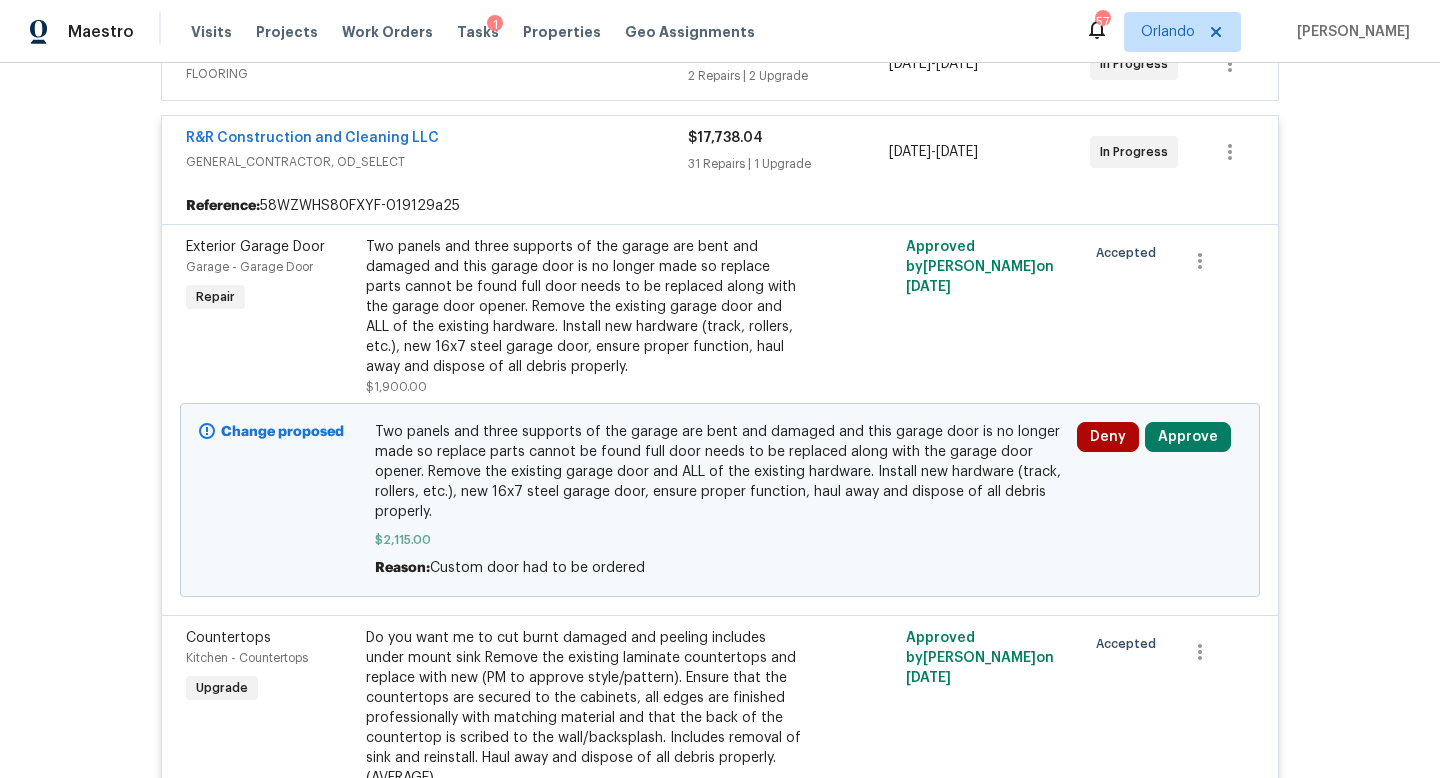 scroll, scrollTop: 318, scrollLeft: 0, axis: vertical 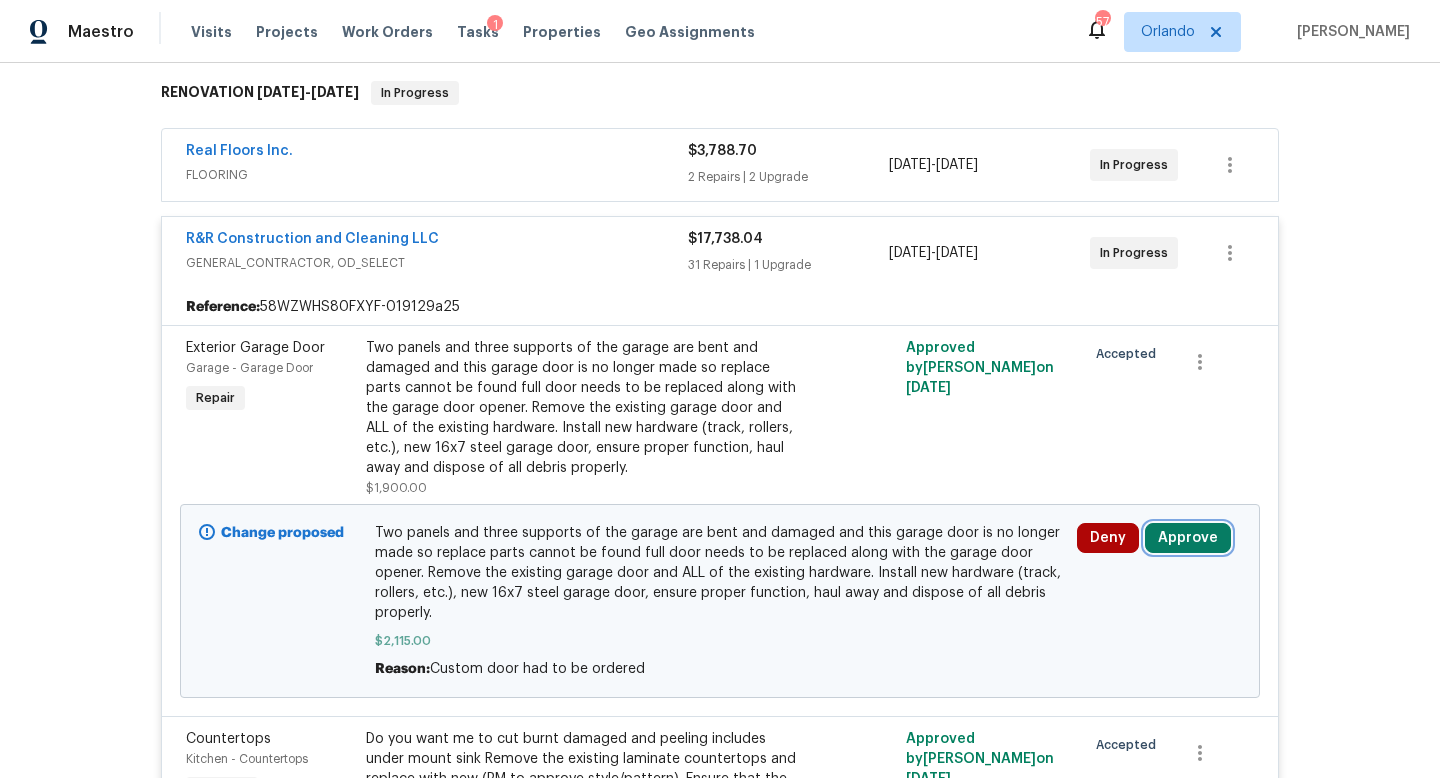click on "Approve" at bounding box center [1188, 538] 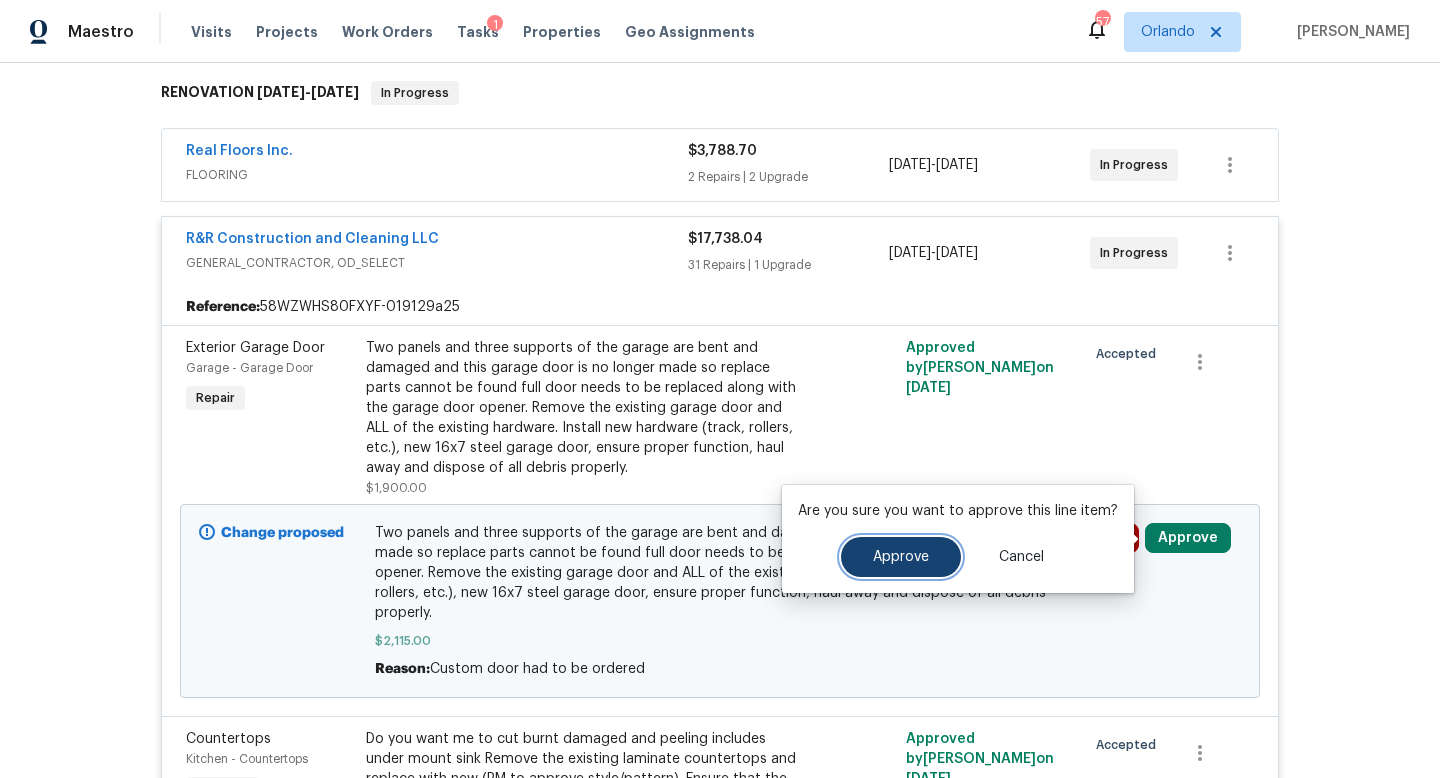 click on "Approve" at bounding box center [901, 557] 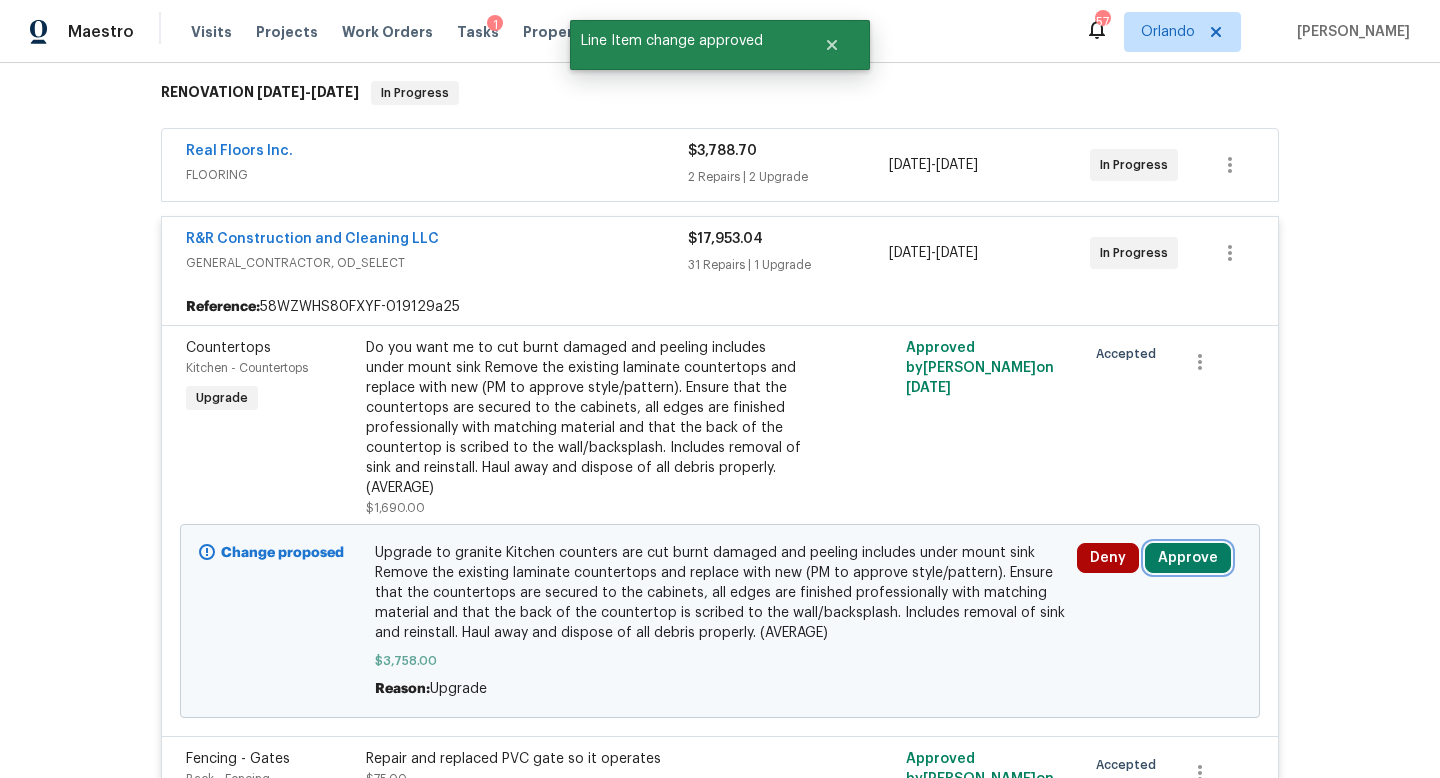 click on "Approve" at bounding box center [1188, 558] 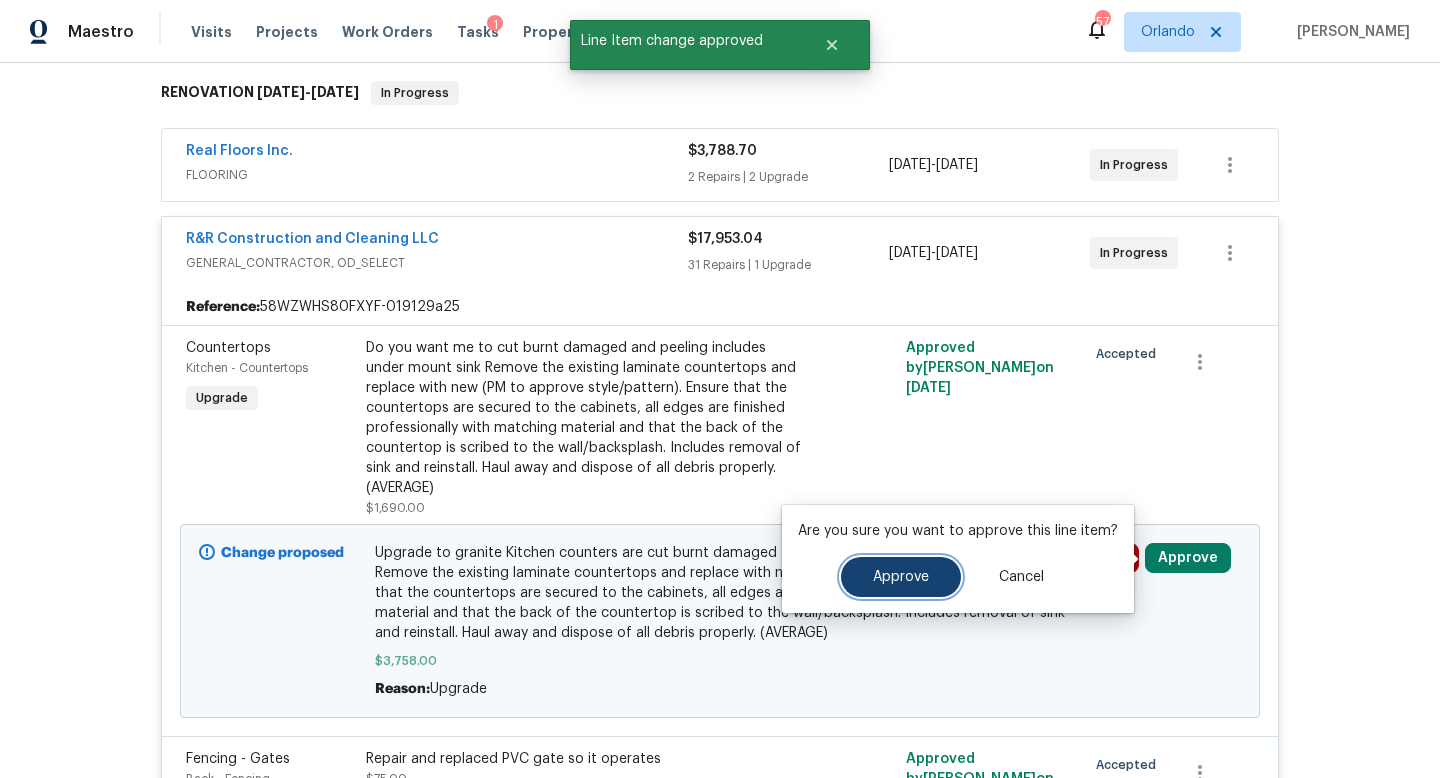 click on "Approve" at bounding box center (901, 577) 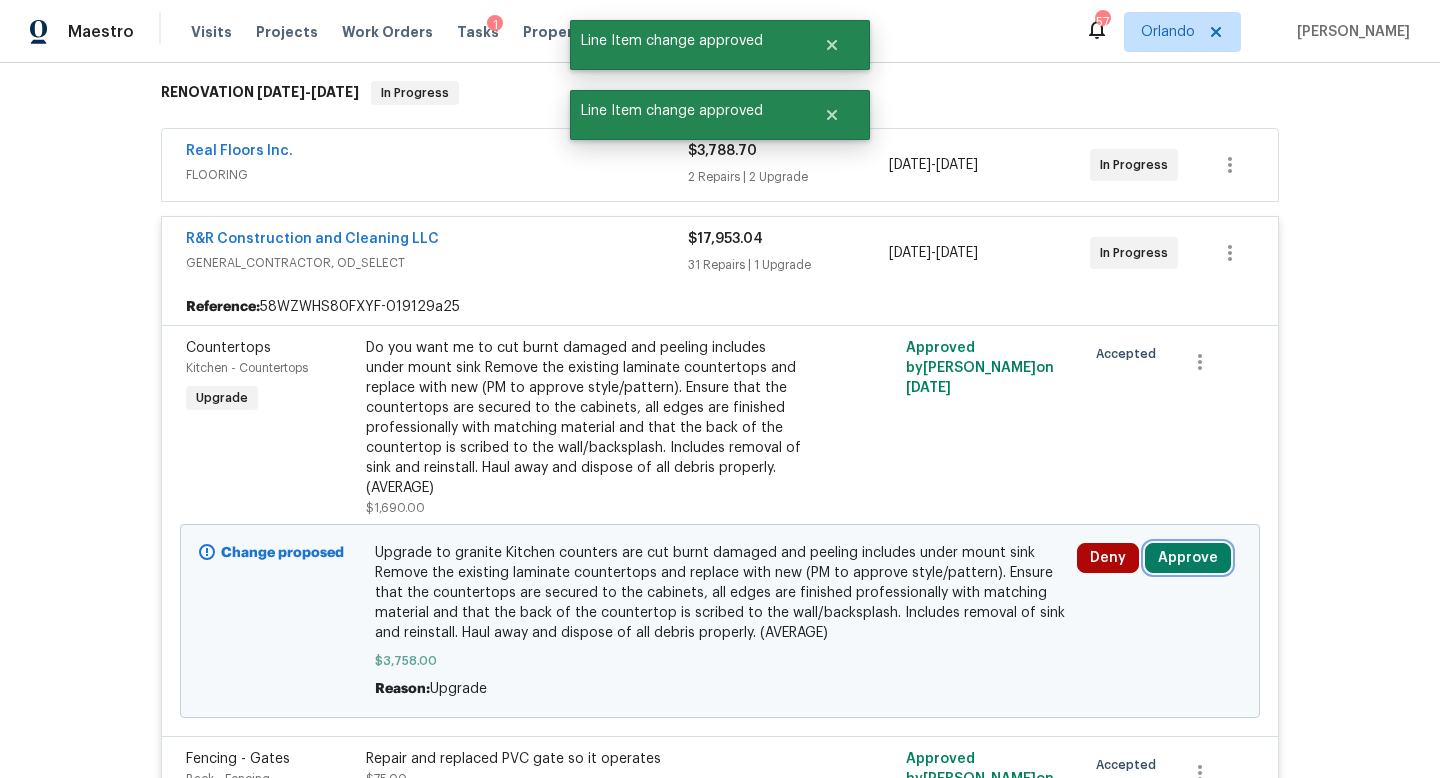 click on "Approve" at bounding box center (1188, 558) 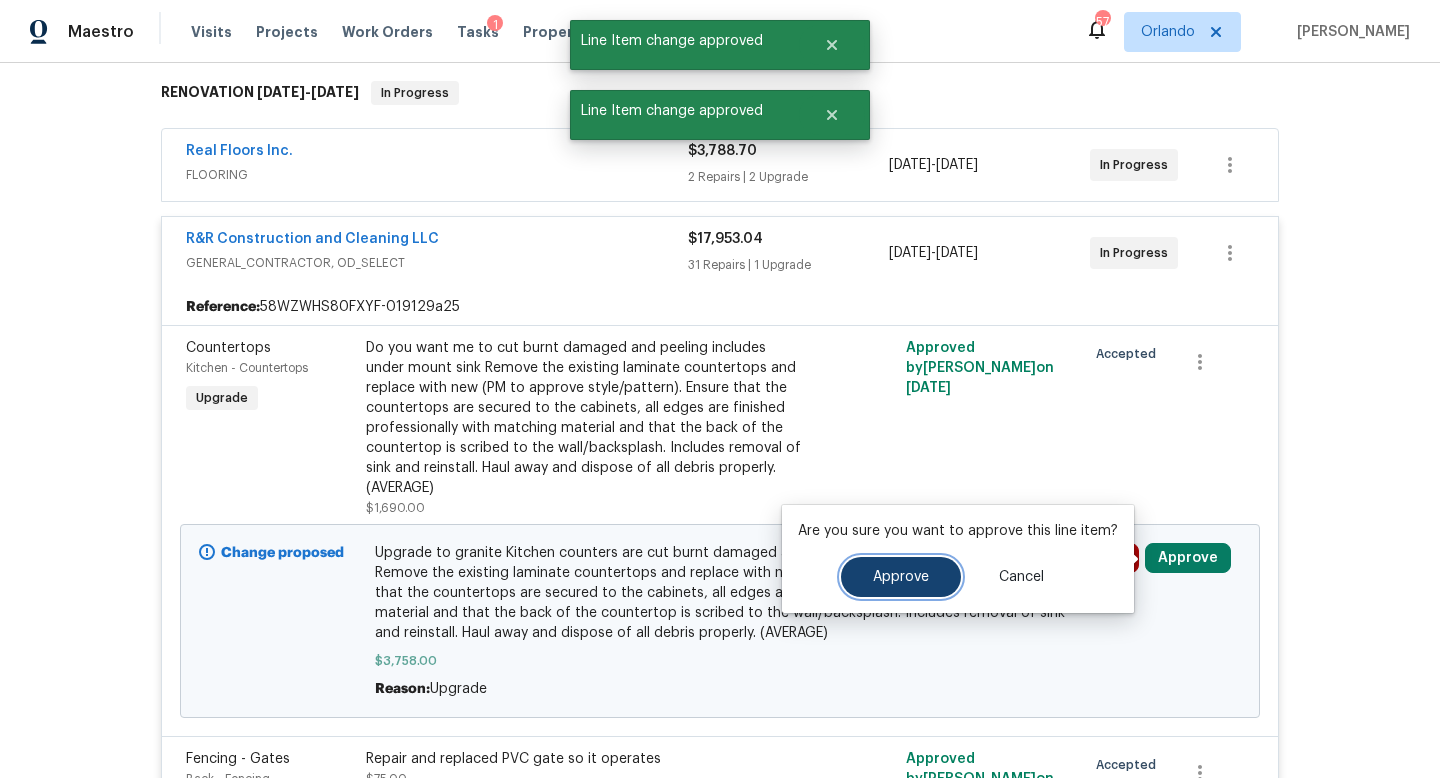 click on "Approve" at bounding box center (901, 577) 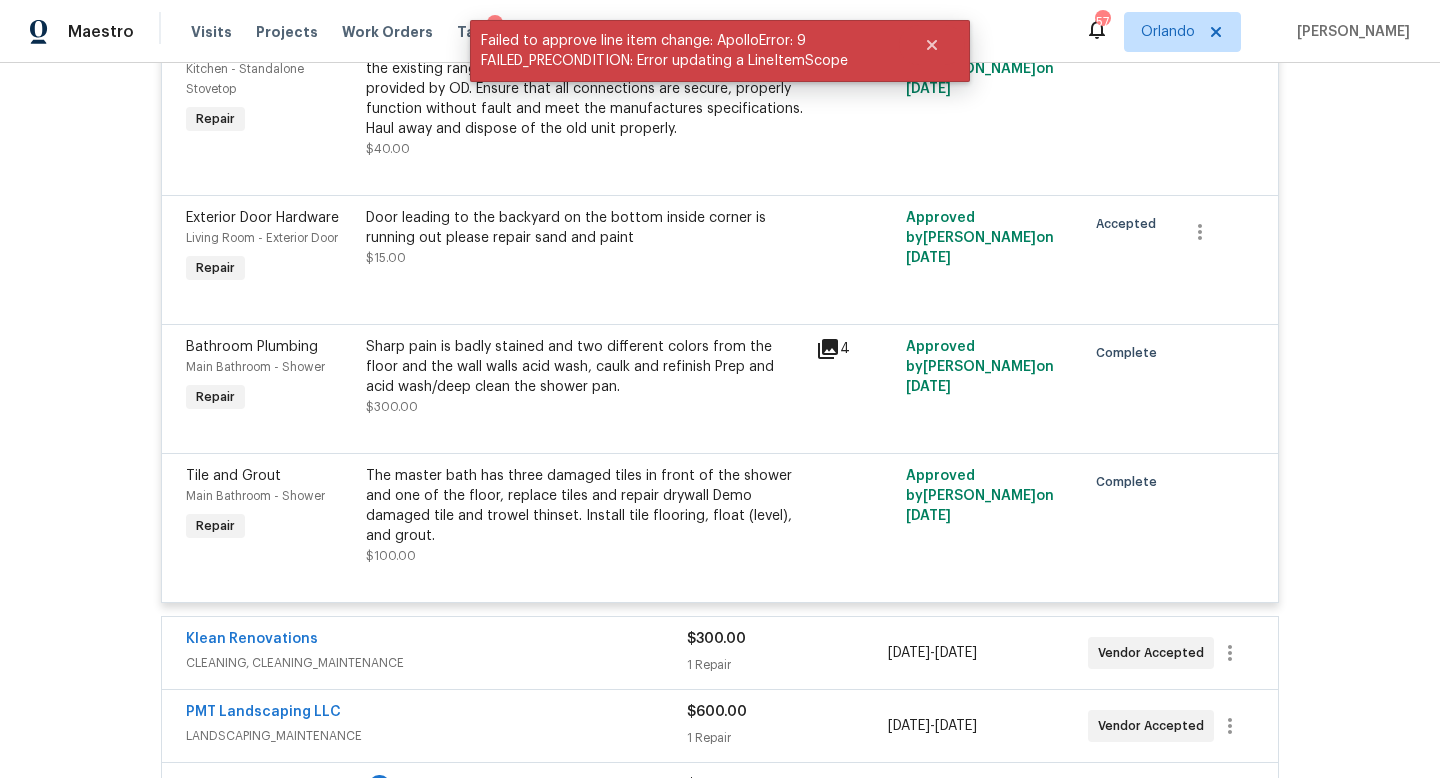 scroll, scrollTop: 6586, scrollLeft: 0, axis: vertical 